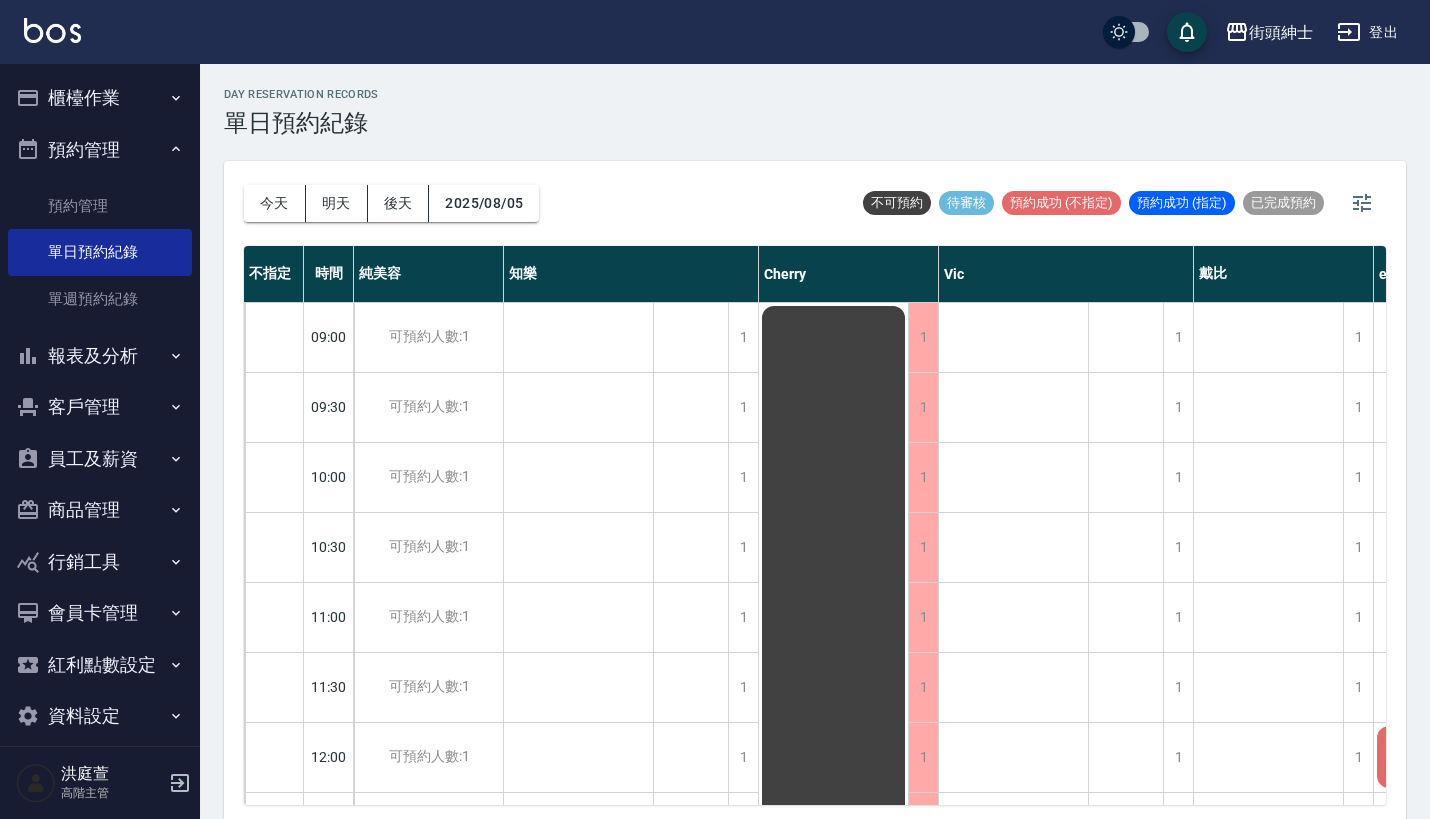 scroll, scrollTop: 0, scrollLeft: 0, axis: both 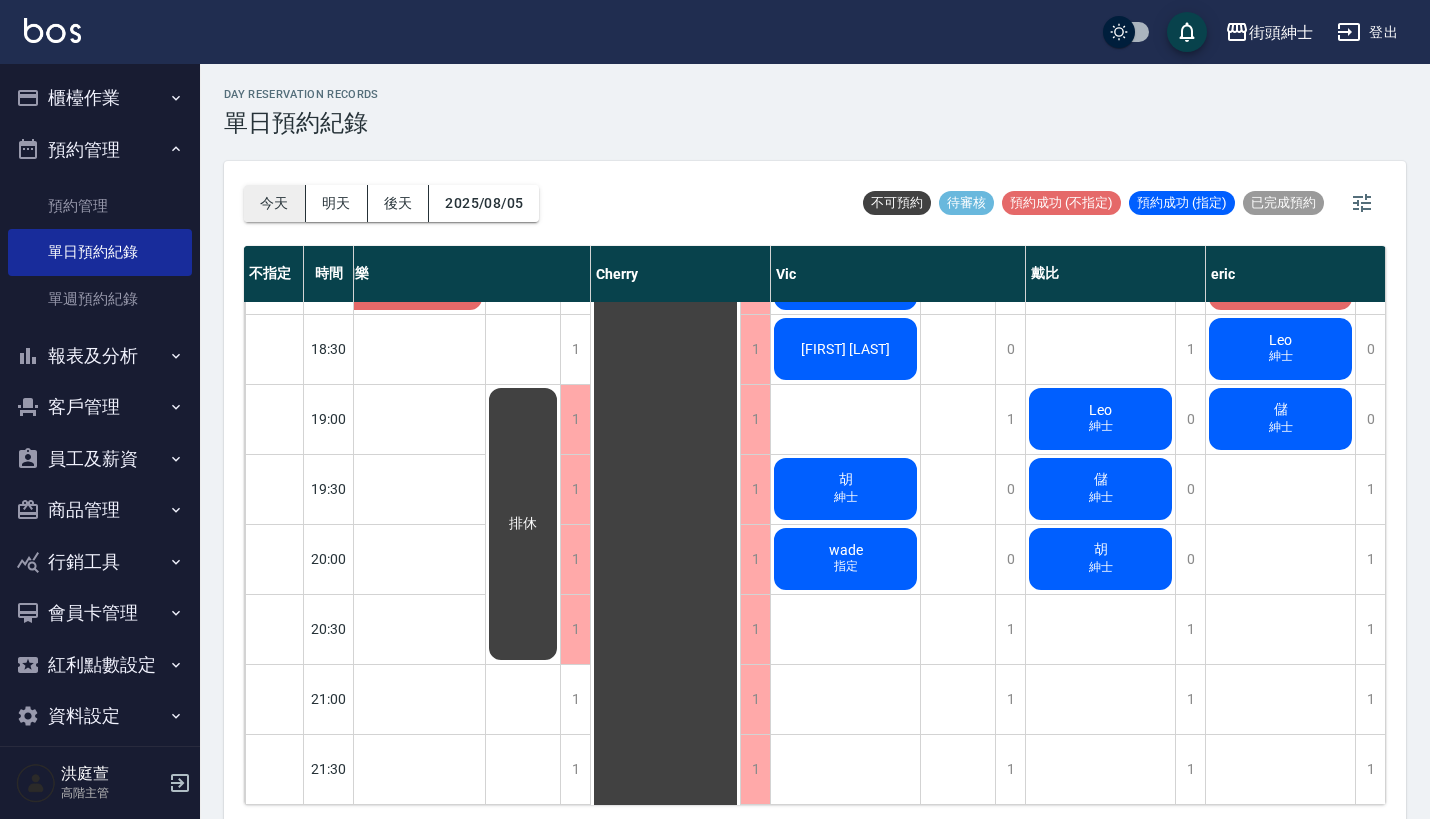 click on "今天" at bounding box center [275, 203] 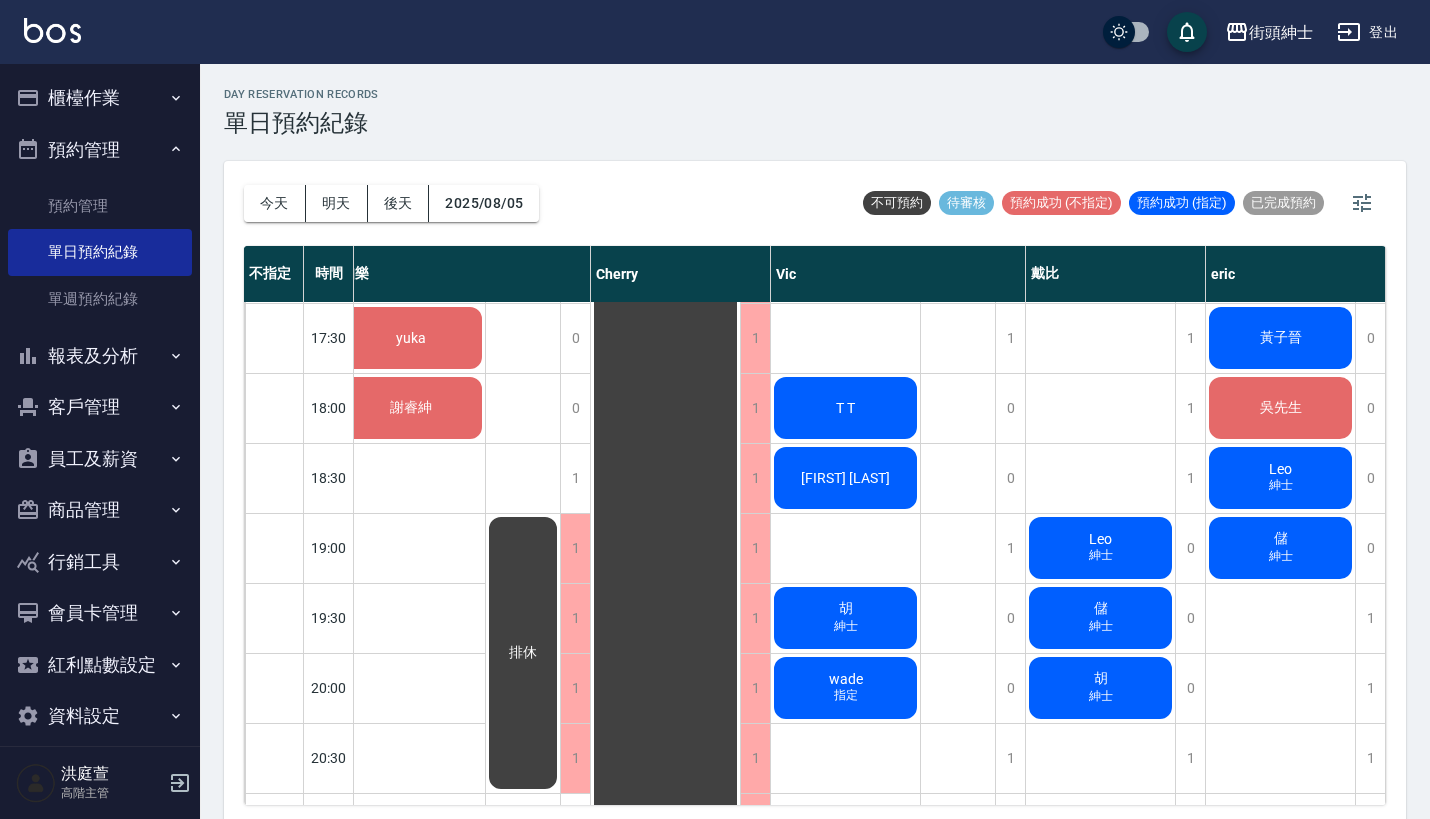 scroll, scrollTop: 1153, scrollLeft: 174, axis: both 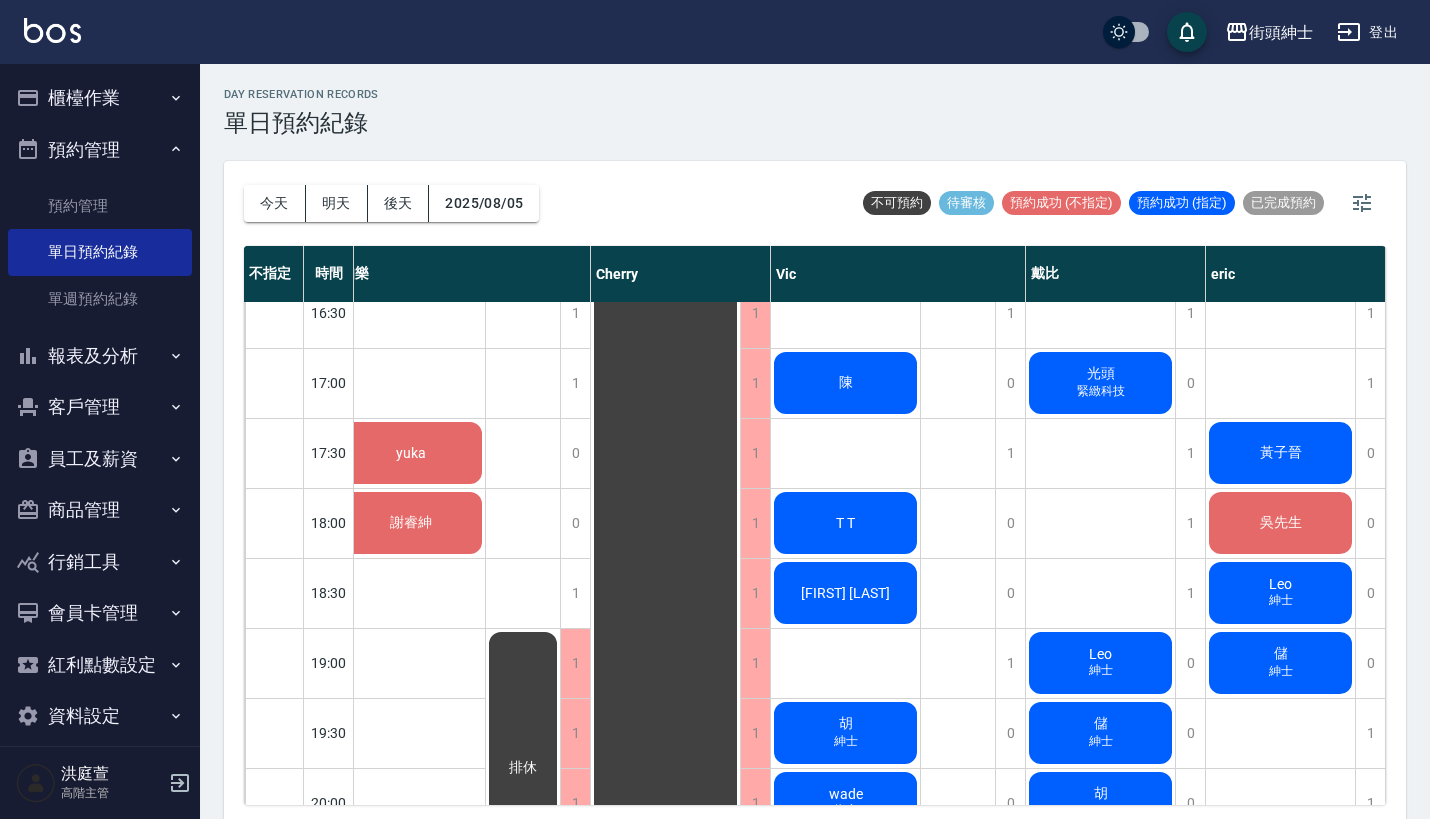 click on "光頭 緊緻科技" at bounding box center [410, -177] 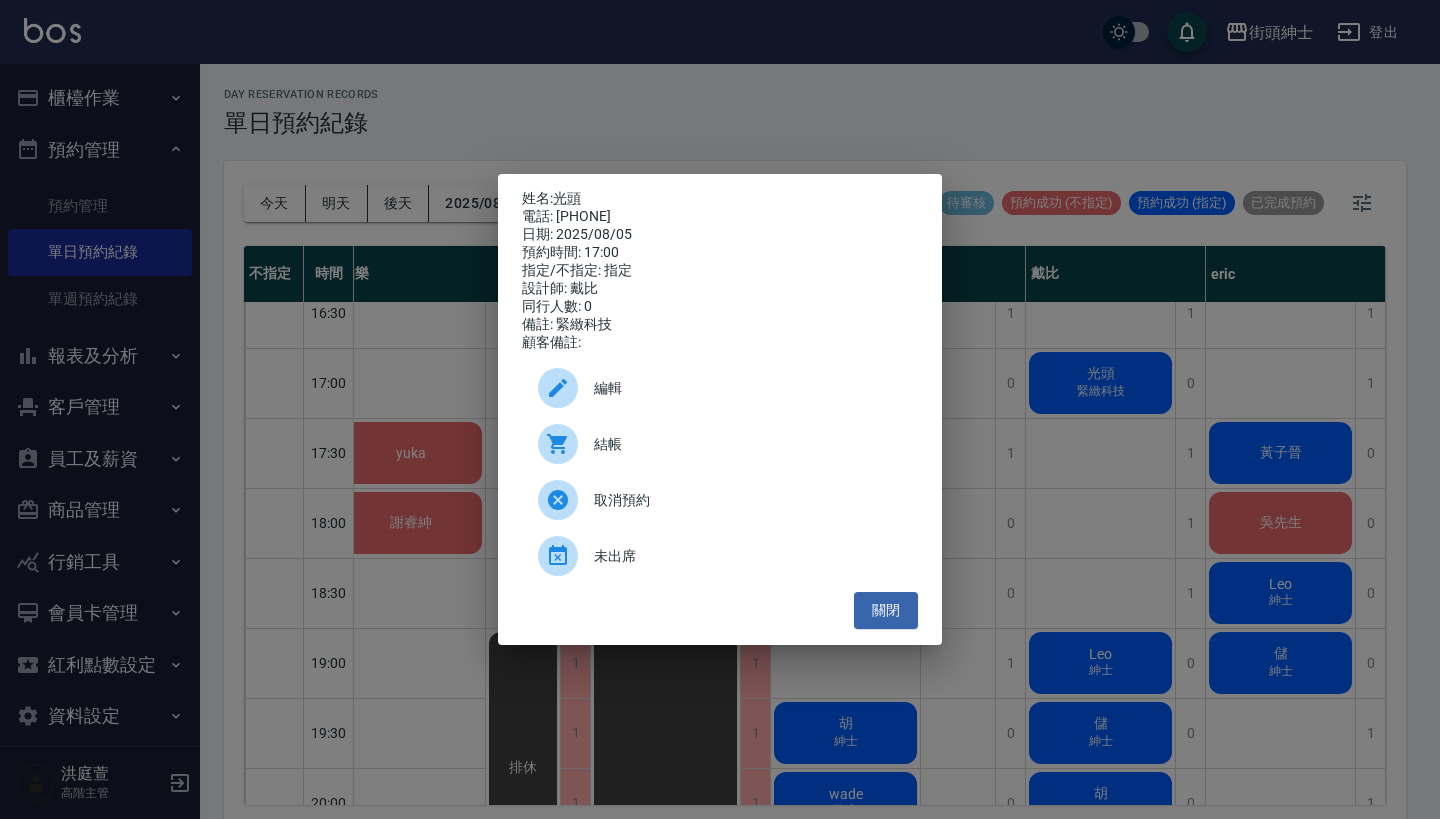 click on "未出席" at bounding box center (748, 556) 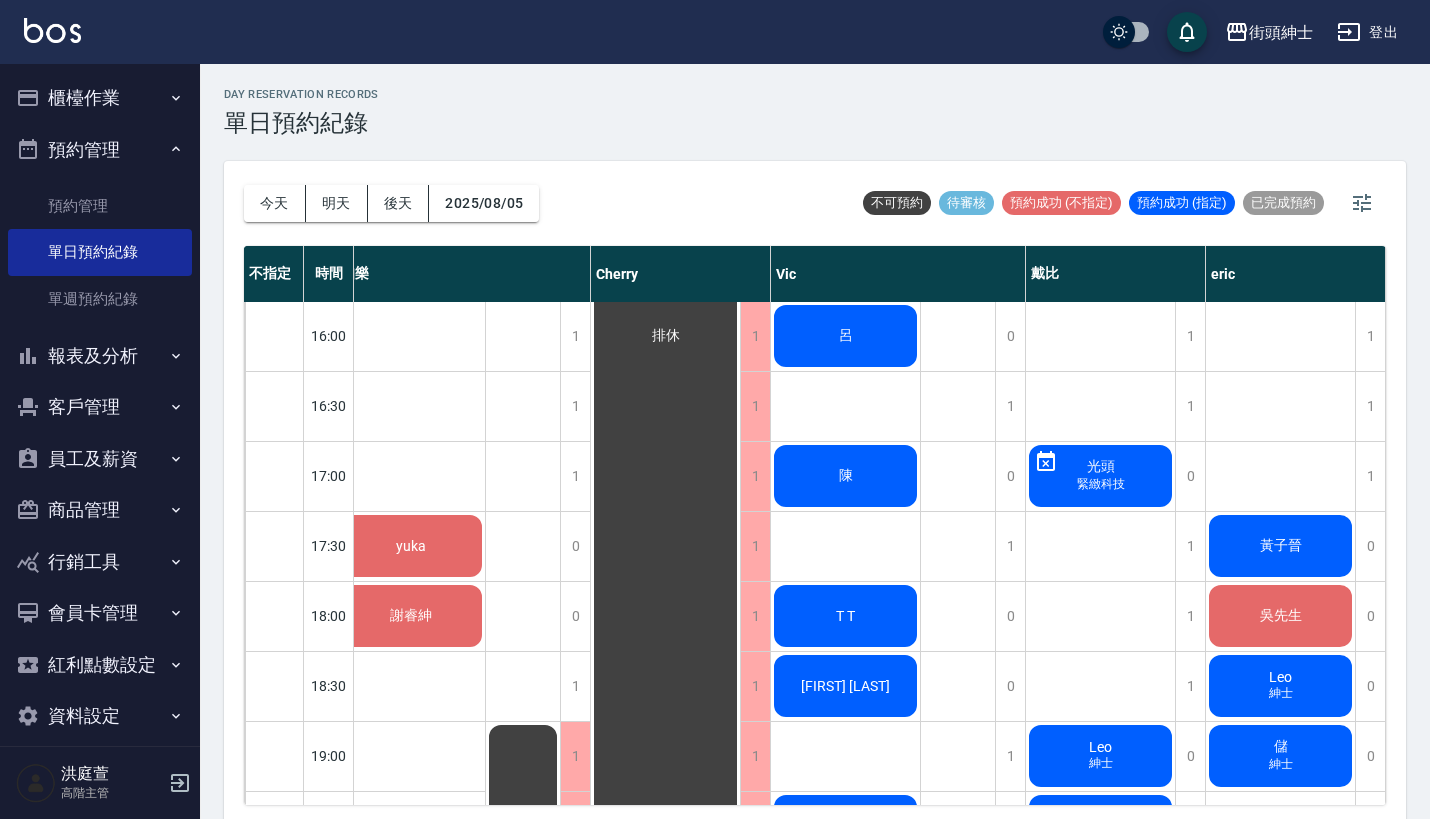 scroll, scrollTop: 978, scrollLeft: 170, axis: both 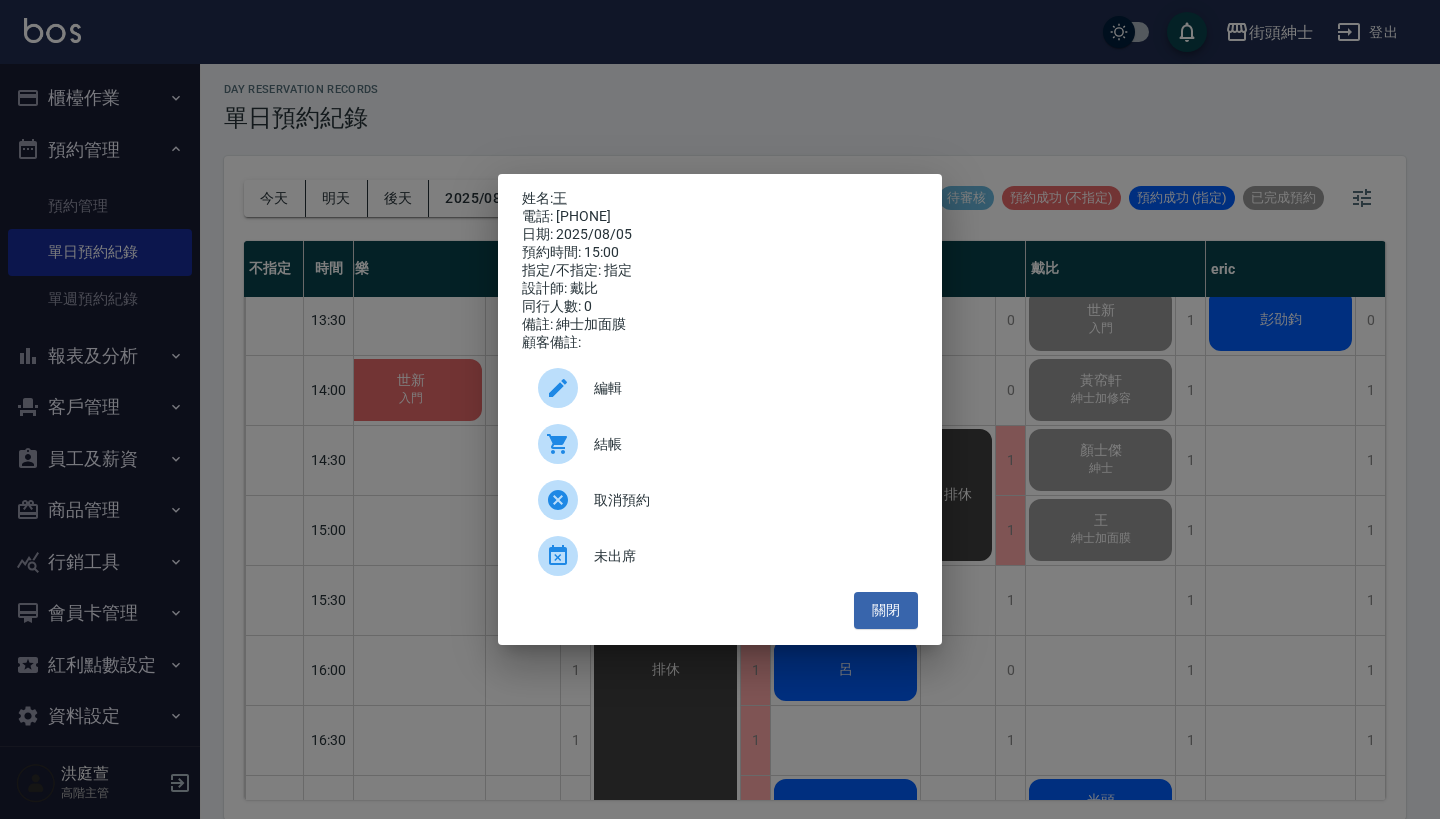 click on "姓名:  王 電話: 0956422158 日期: 2025/08/05 預約時間: 15:00 指定/不指定: 指定 設計師: 戴比 同行人數: 0 備註: 紳士加面膜 顧客備註:  編輯 結帳 取消預約 未出席 關閉" at bounding box center [720, 409] 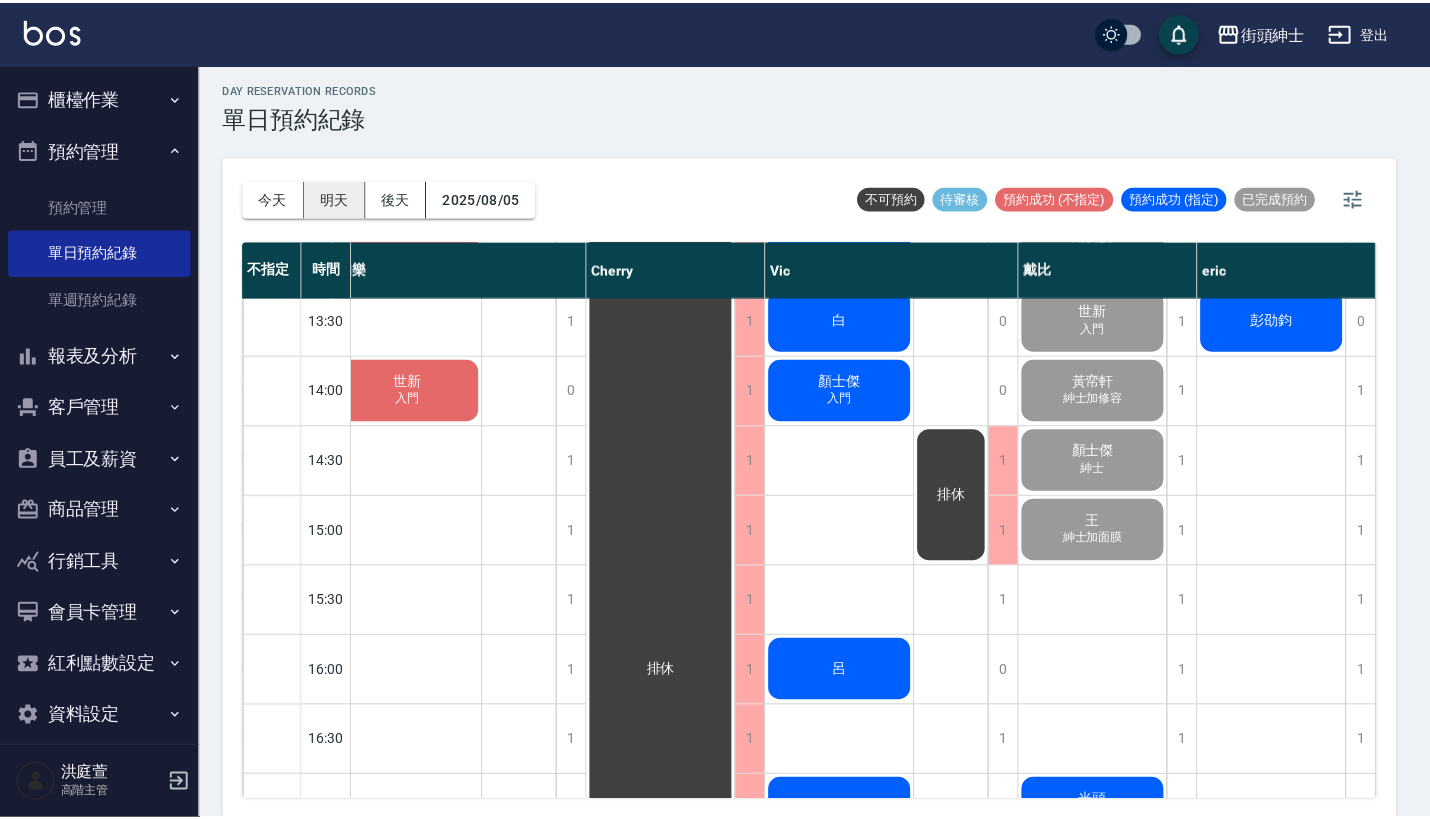 scroll, scrollTop: 642, scrollLeft: 168, axis: both 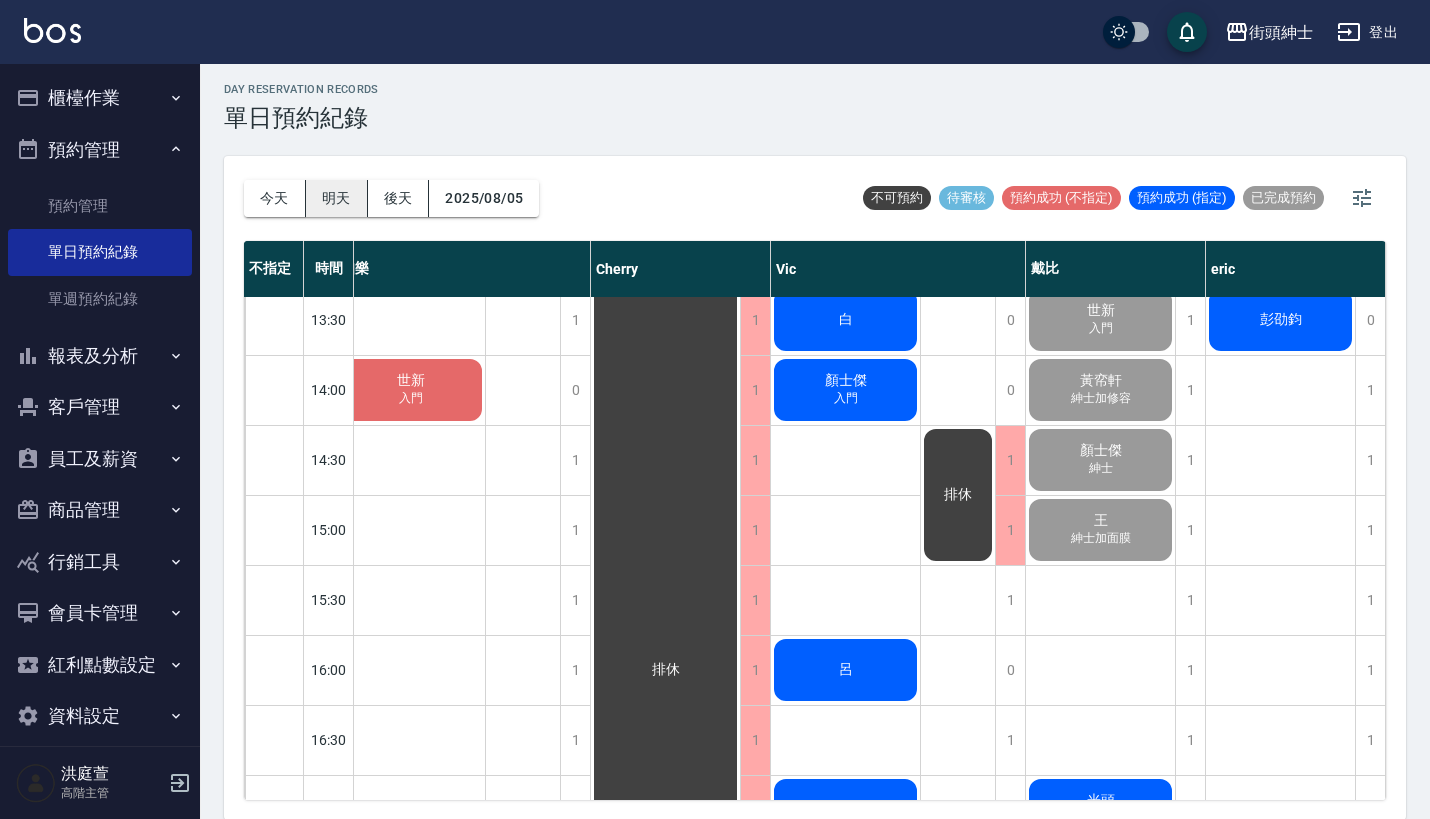 click on "明天" at bounding box center (337, 198) 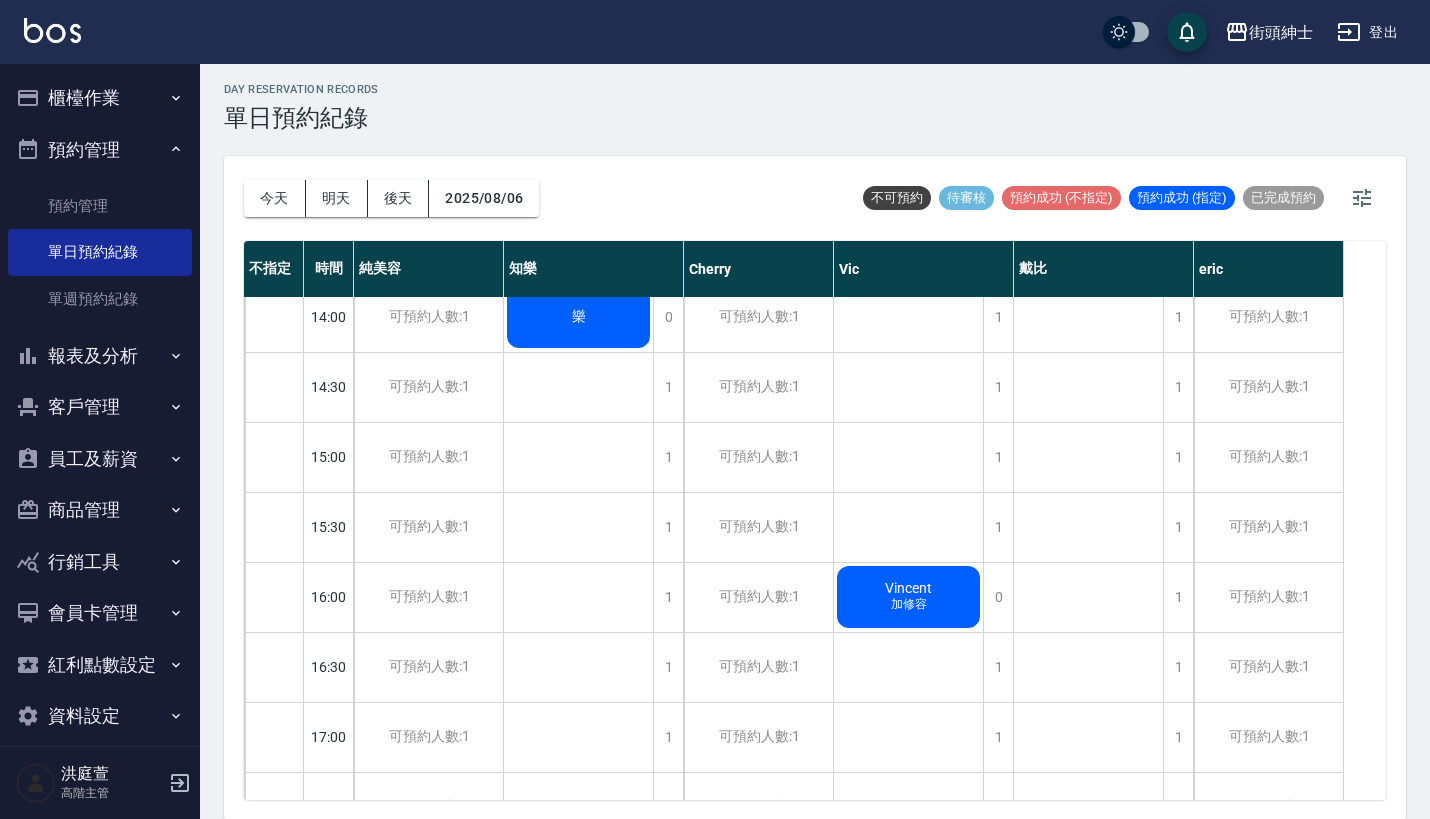 scroll, scrollTop: 718, scrollLeft: 0, axis: vertical 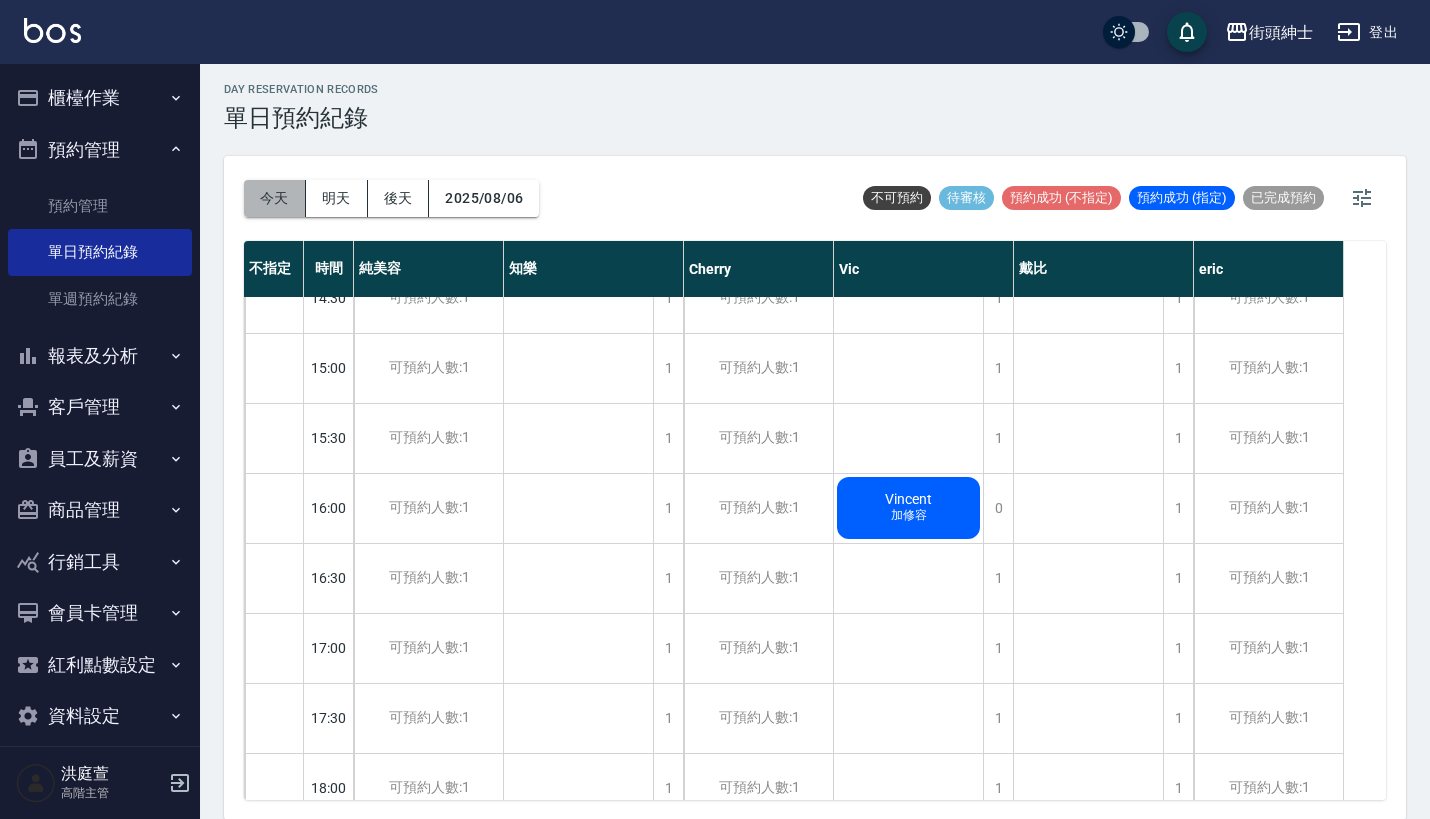 click on "今天" at bounding box center [275, 198] 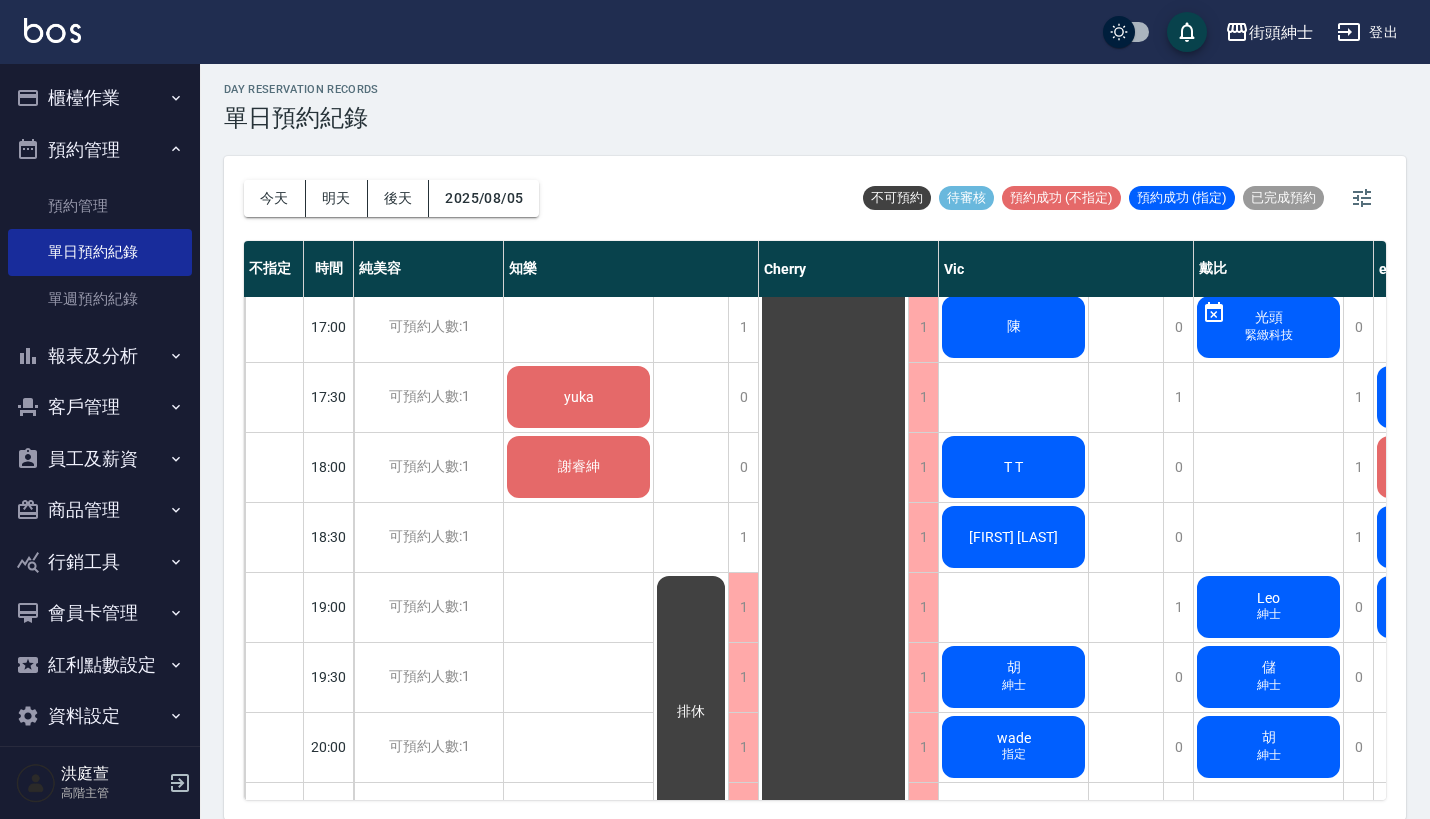 scroll, scrollTop: 1118, scrollLeft: 0, axis: vertical 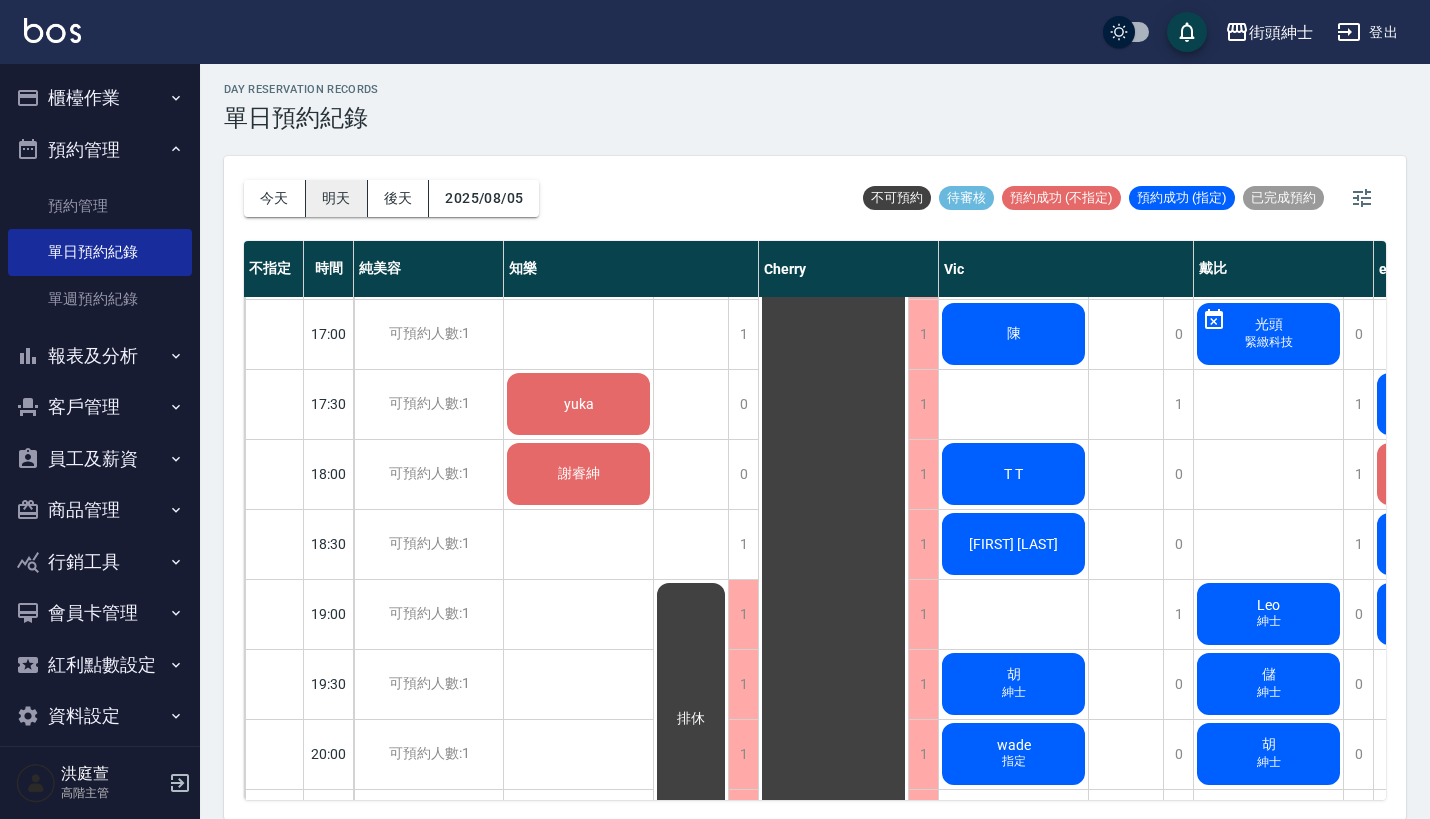click on "明天" at bounding box center (337, 198) 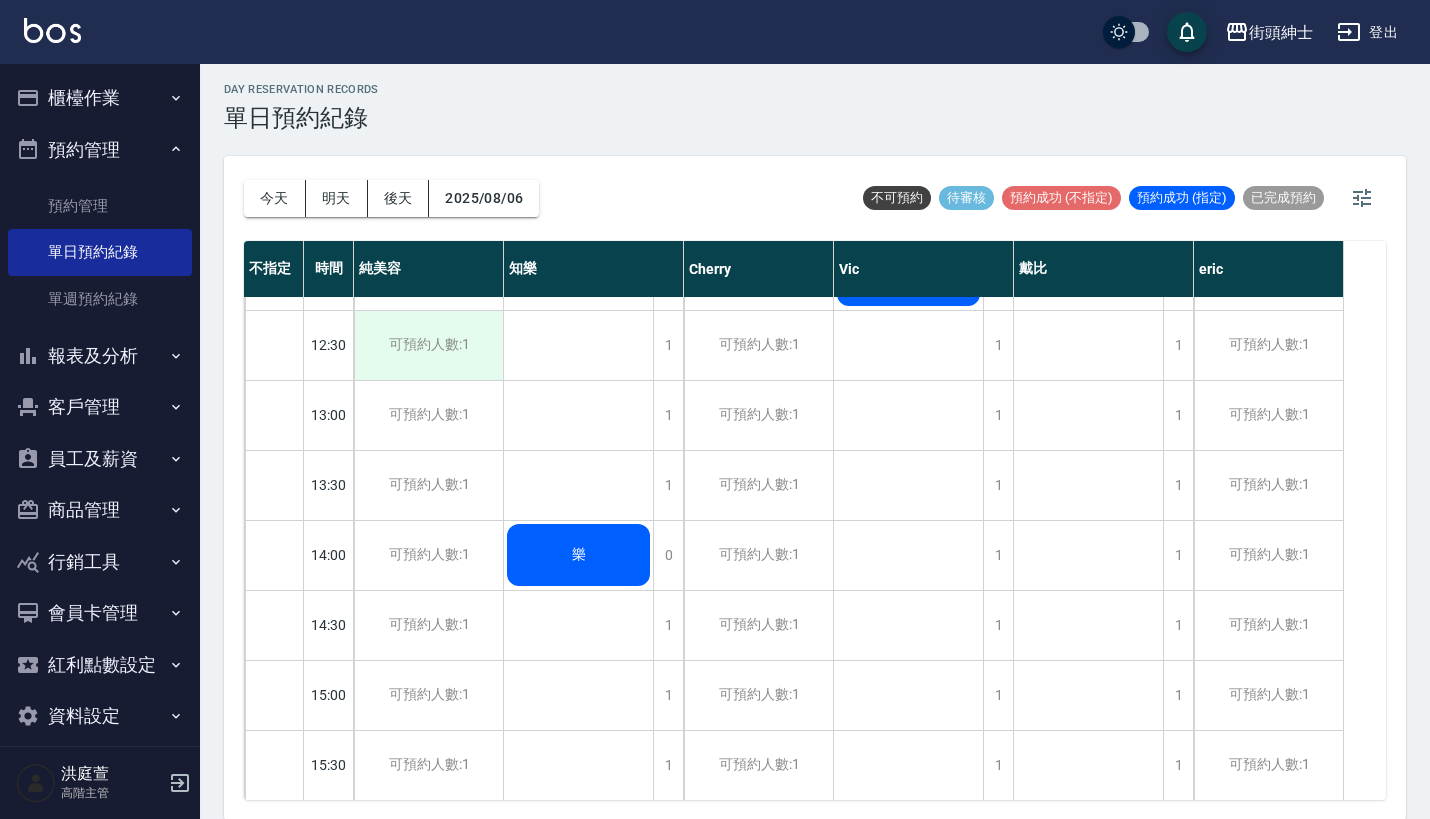 scroll, scrollTop: 623, scrollLeft: 0, axis: vertical 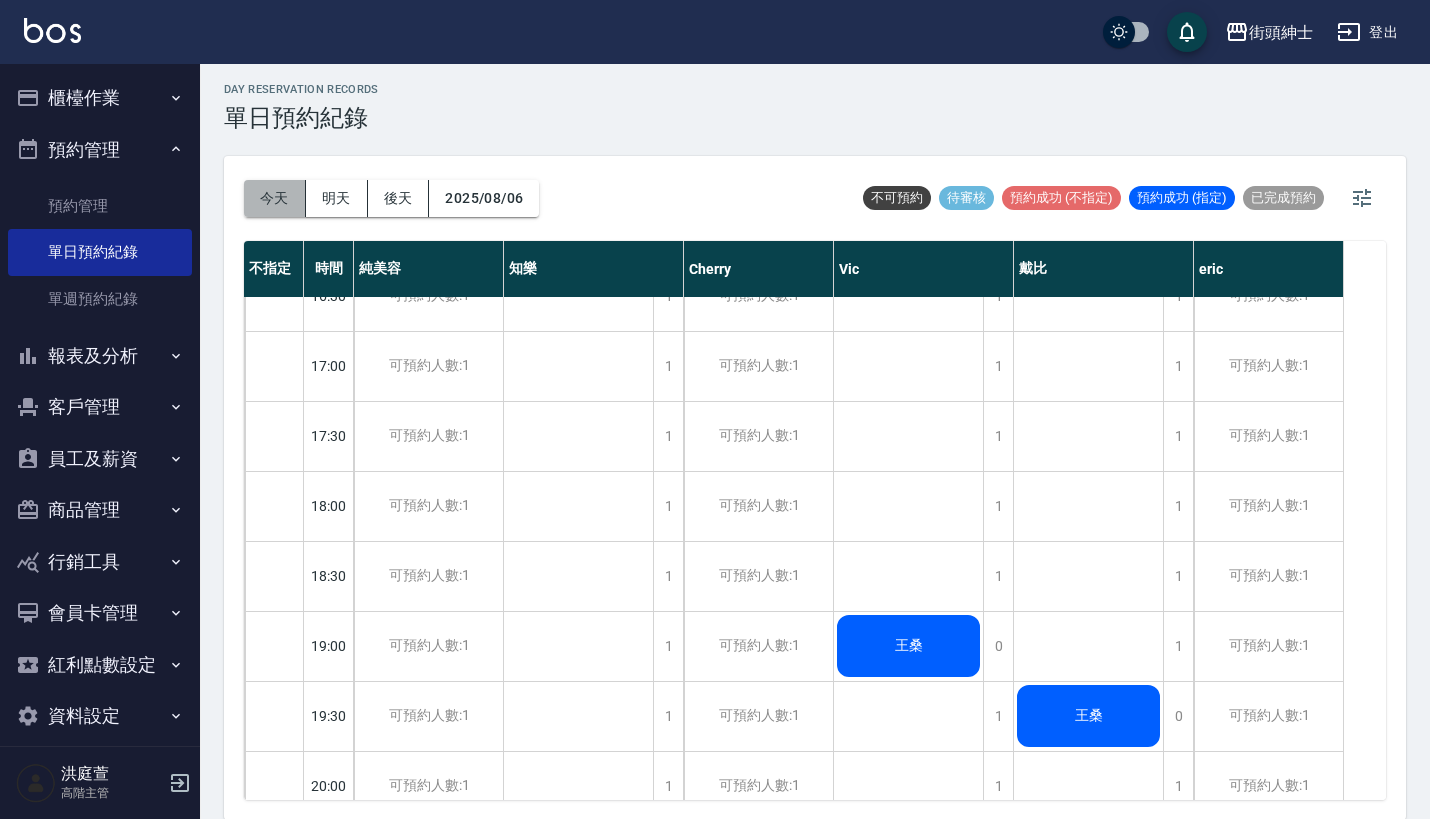 click on "今天" at bounding box center (275, 198) 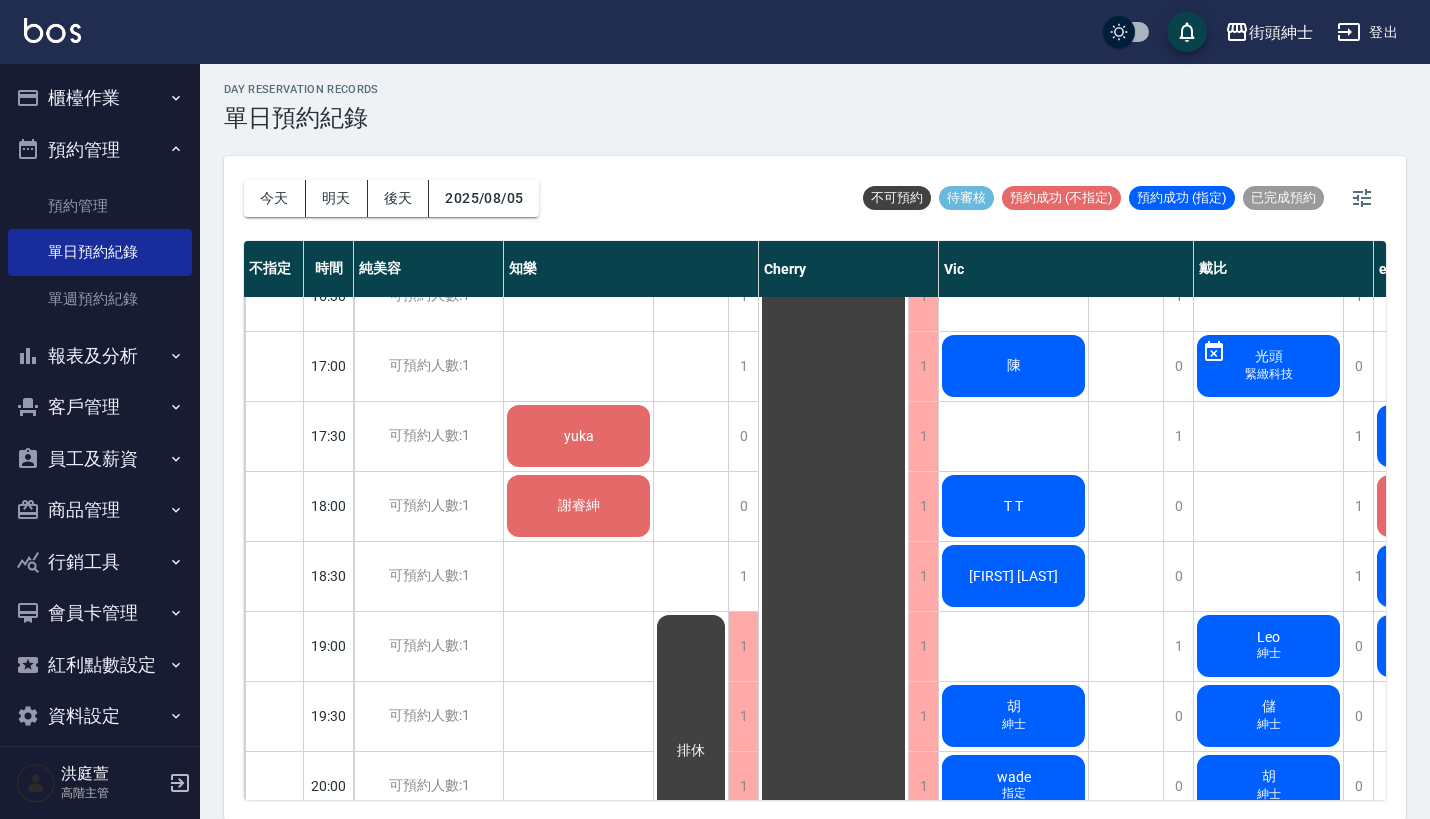 click on "今天 明天 後天 2025/08/05" at bounding box center [391, 198] 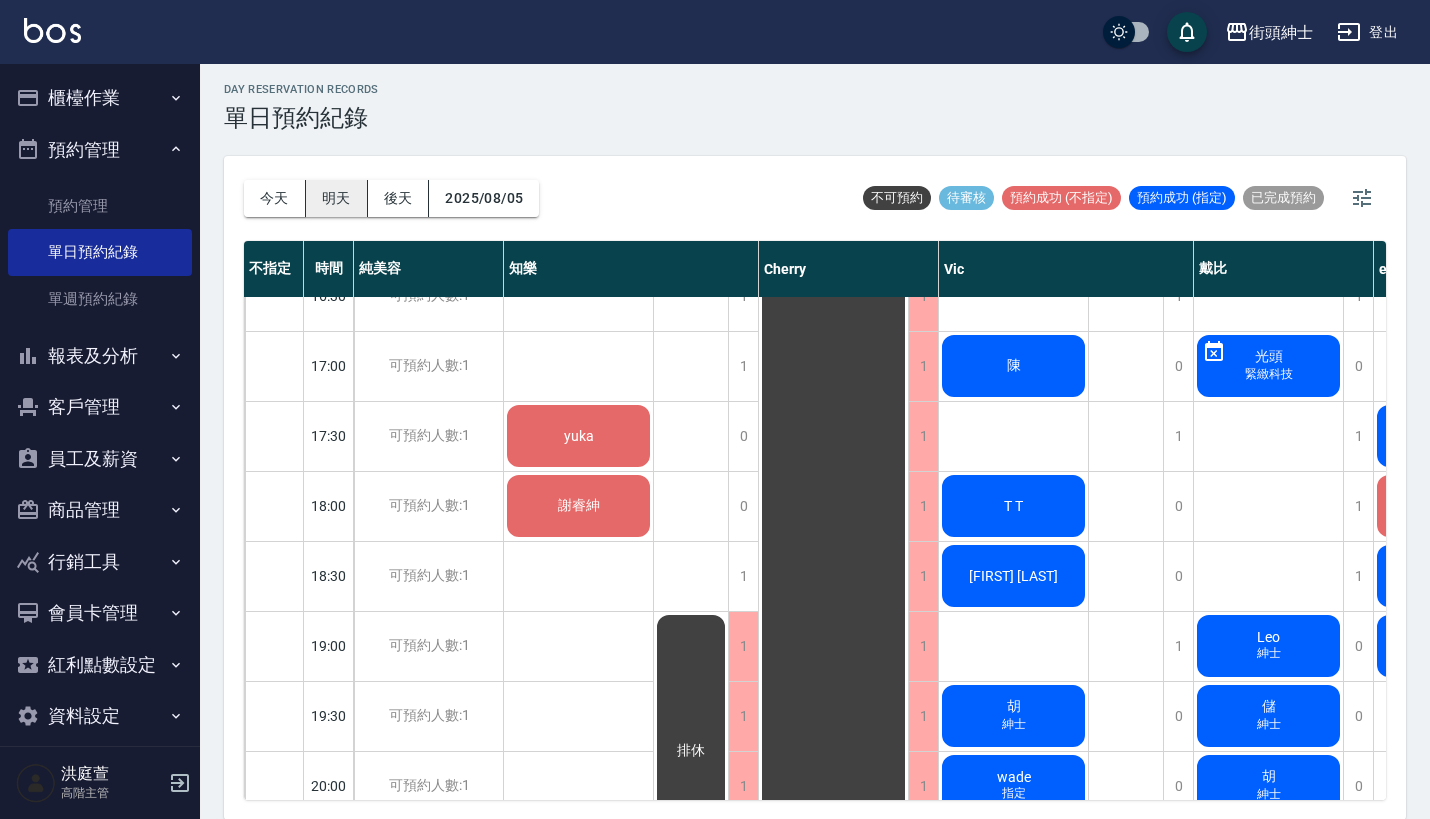 click on "明天" at bounding box center [337, 198] 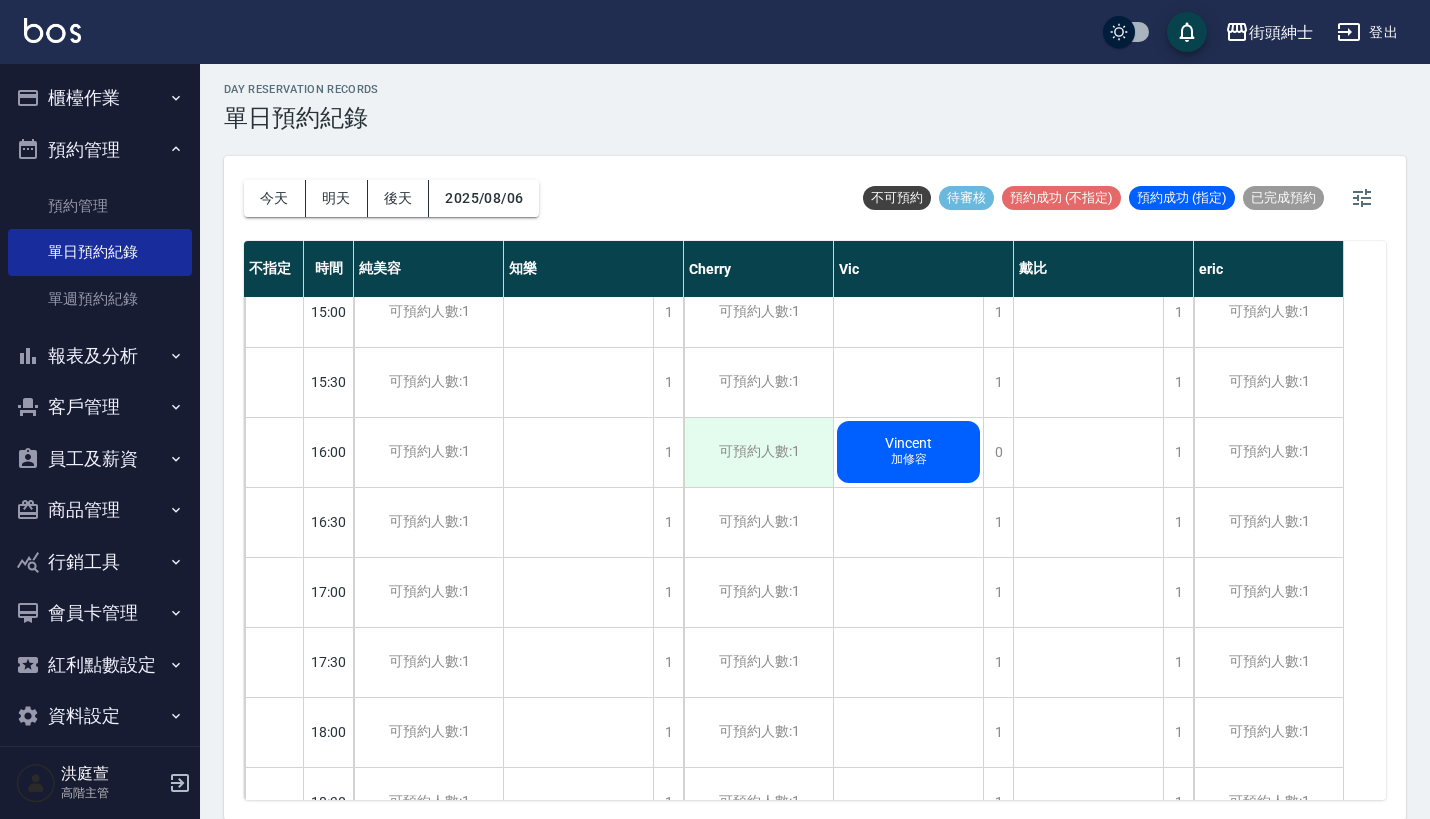 scroll, scrollTop: 743, scrollLeft: 0, axis: vertical 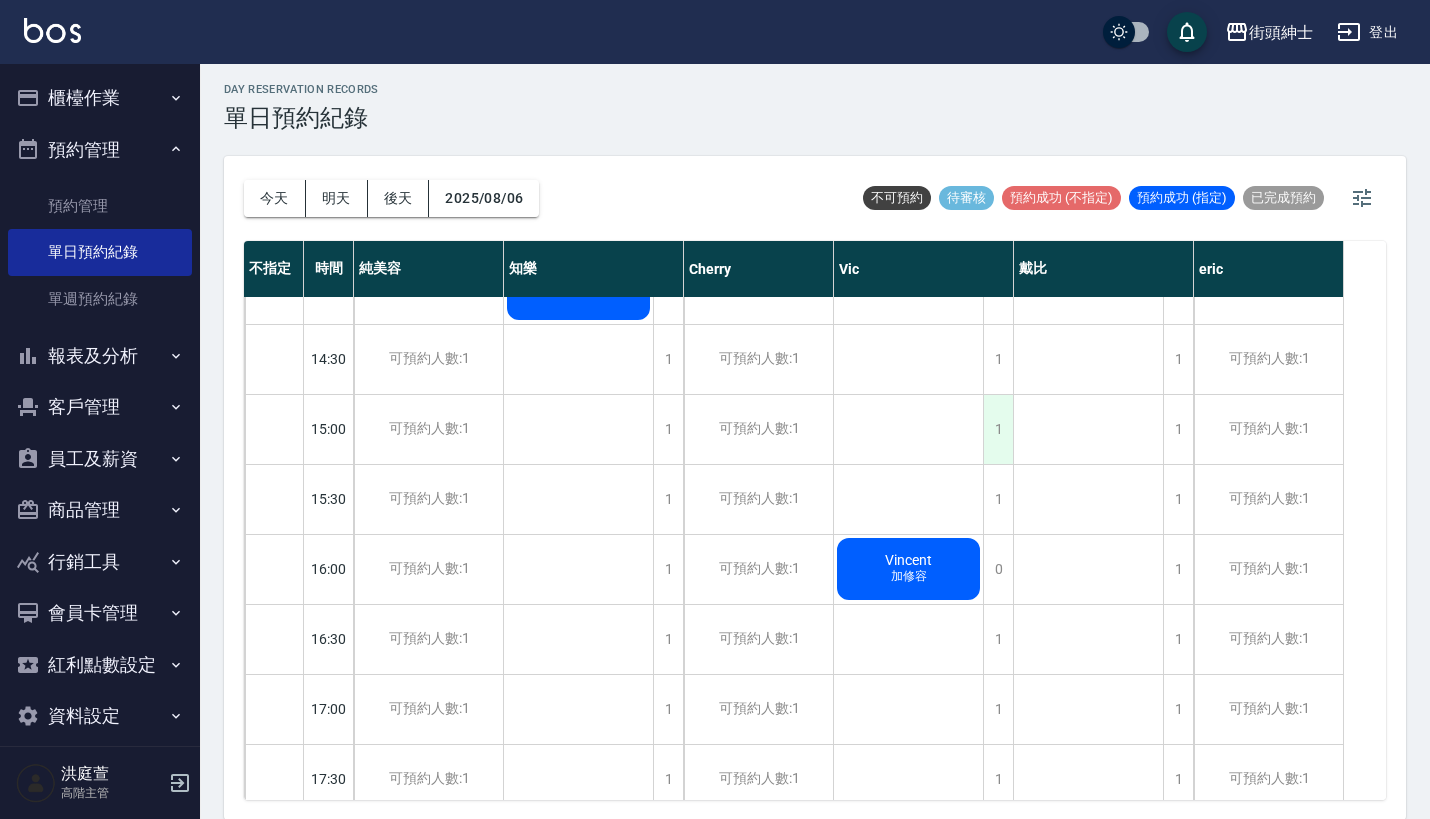 click on "1" at bounding box center (998, 429) 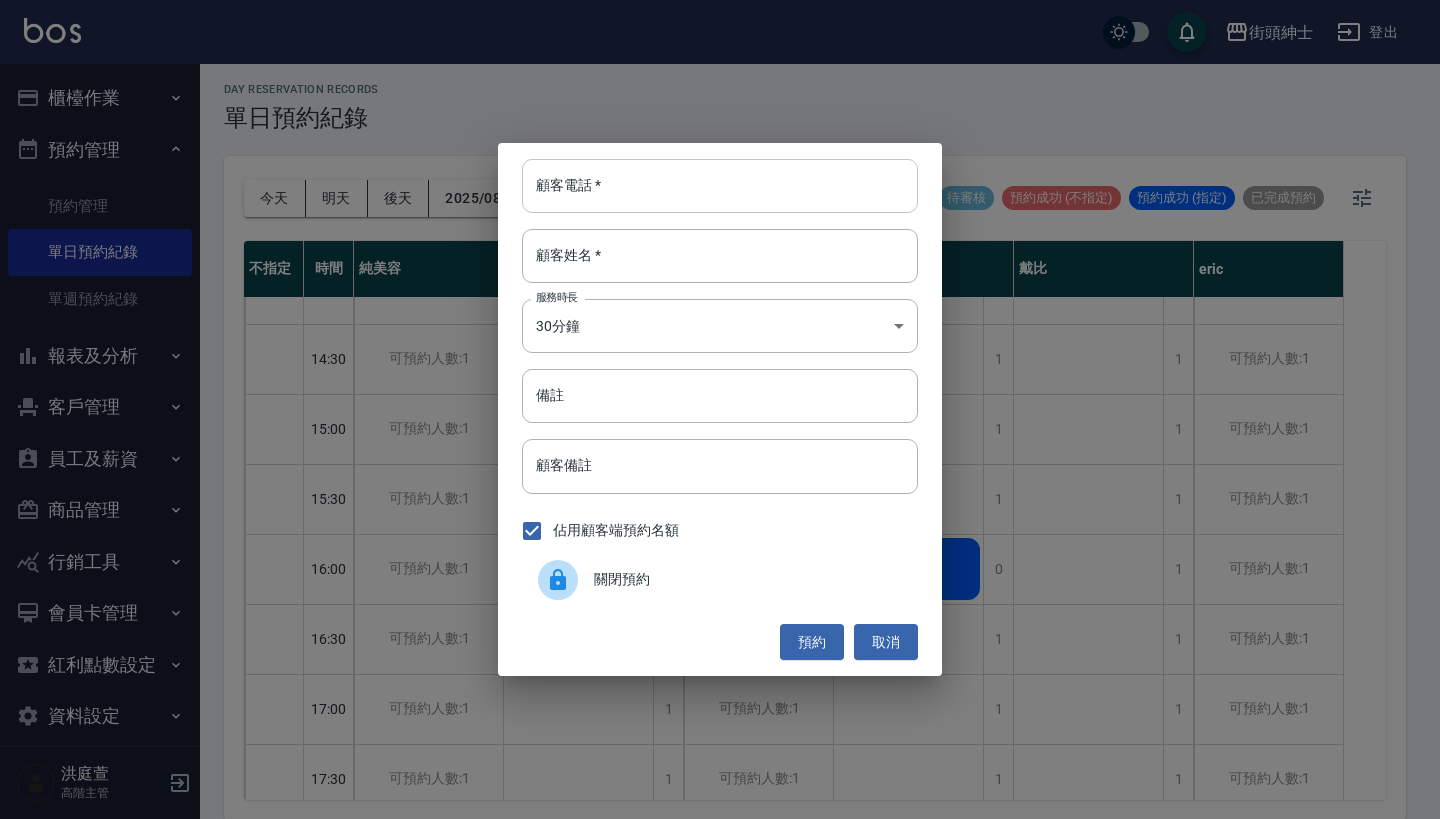 paste on "陸先生 電話：0935777263" 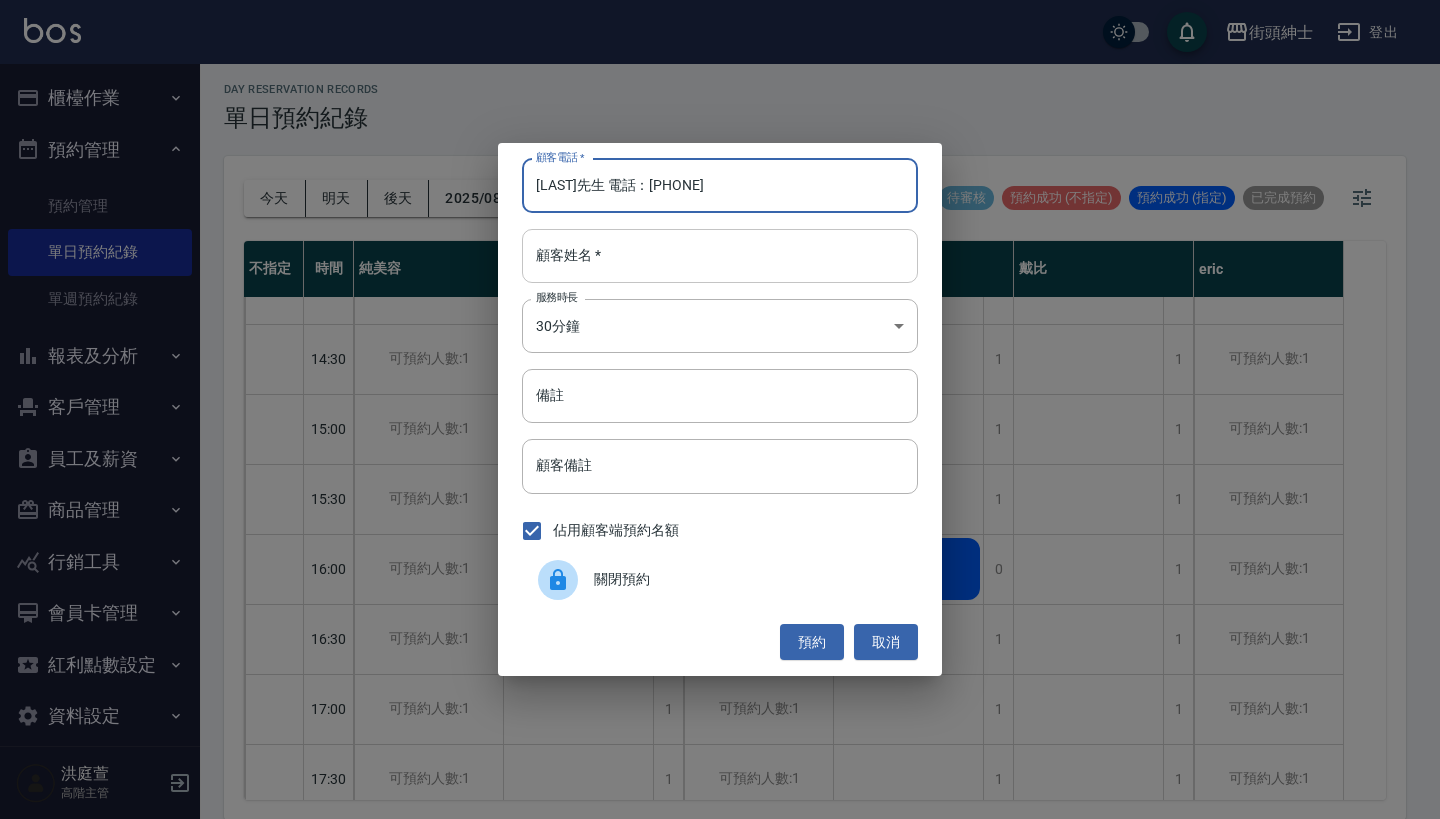 type on "陸先生 電話：0935777263" 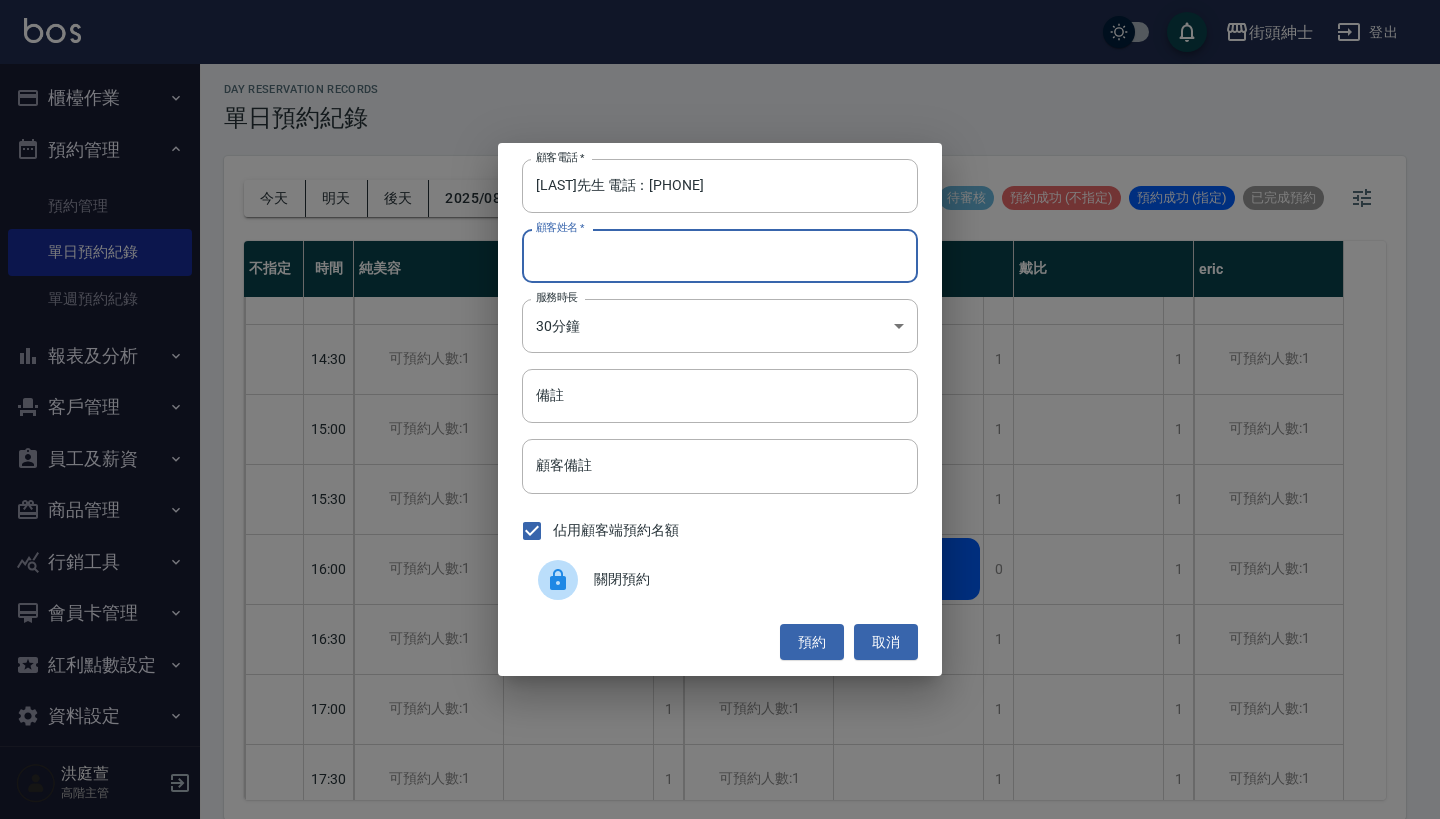 paste on "陸先生 電話：0935777263" 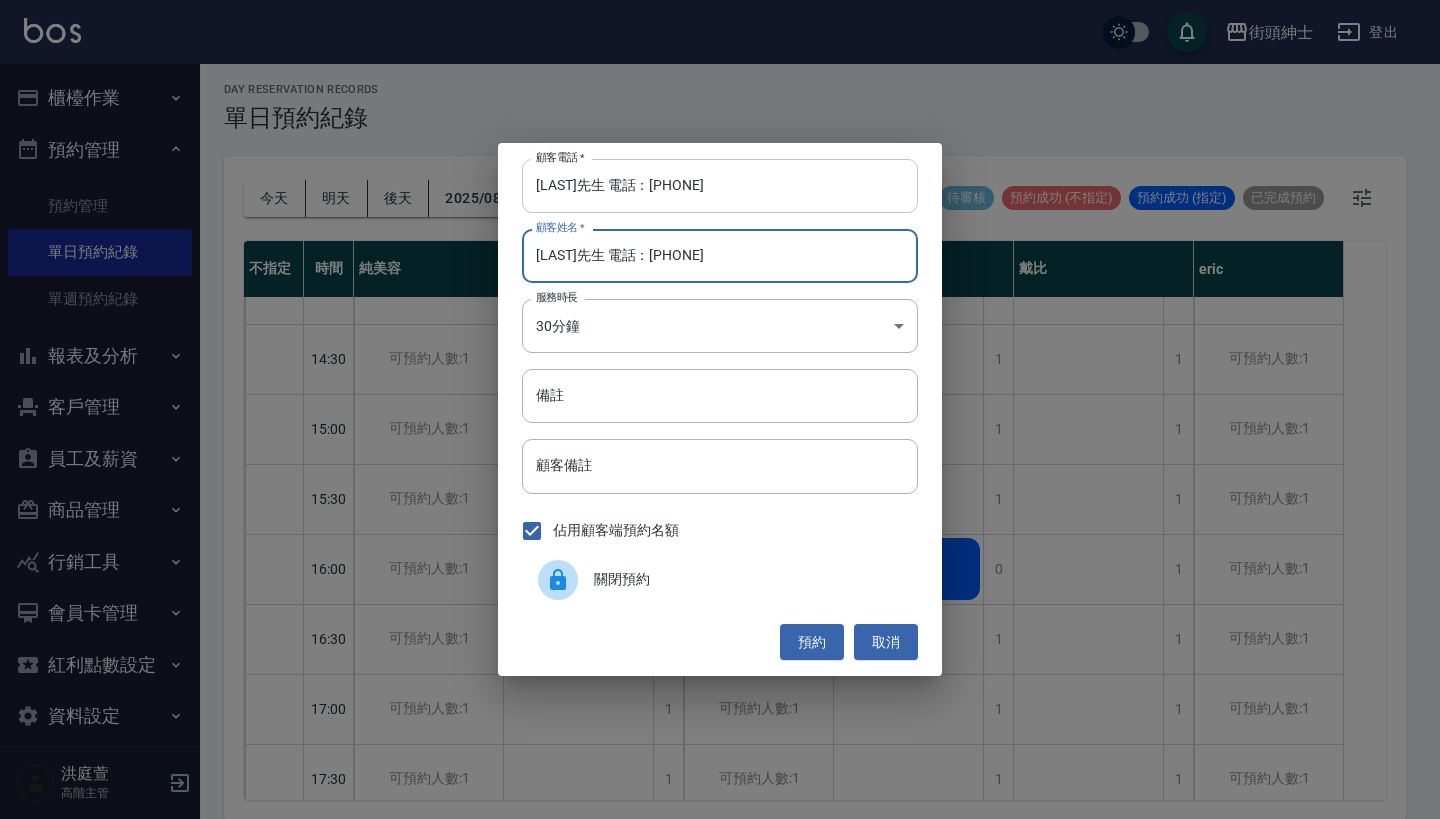 type on "陸先生 電話：0935777263" 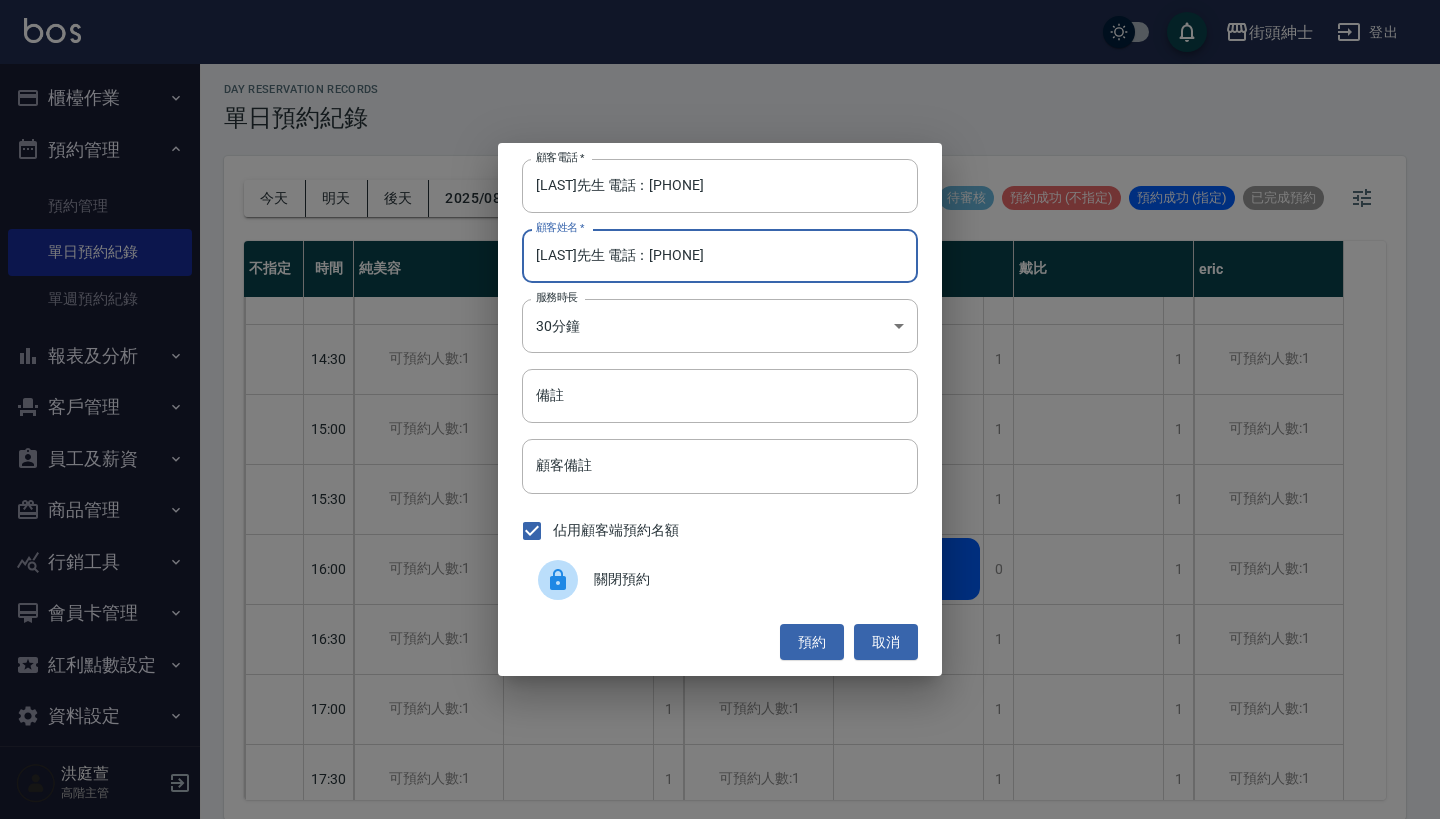 drag, startPoint x: 623, startPoint y: 186, endPoint x: 346, endPoint y: 138, distance: 281.12808 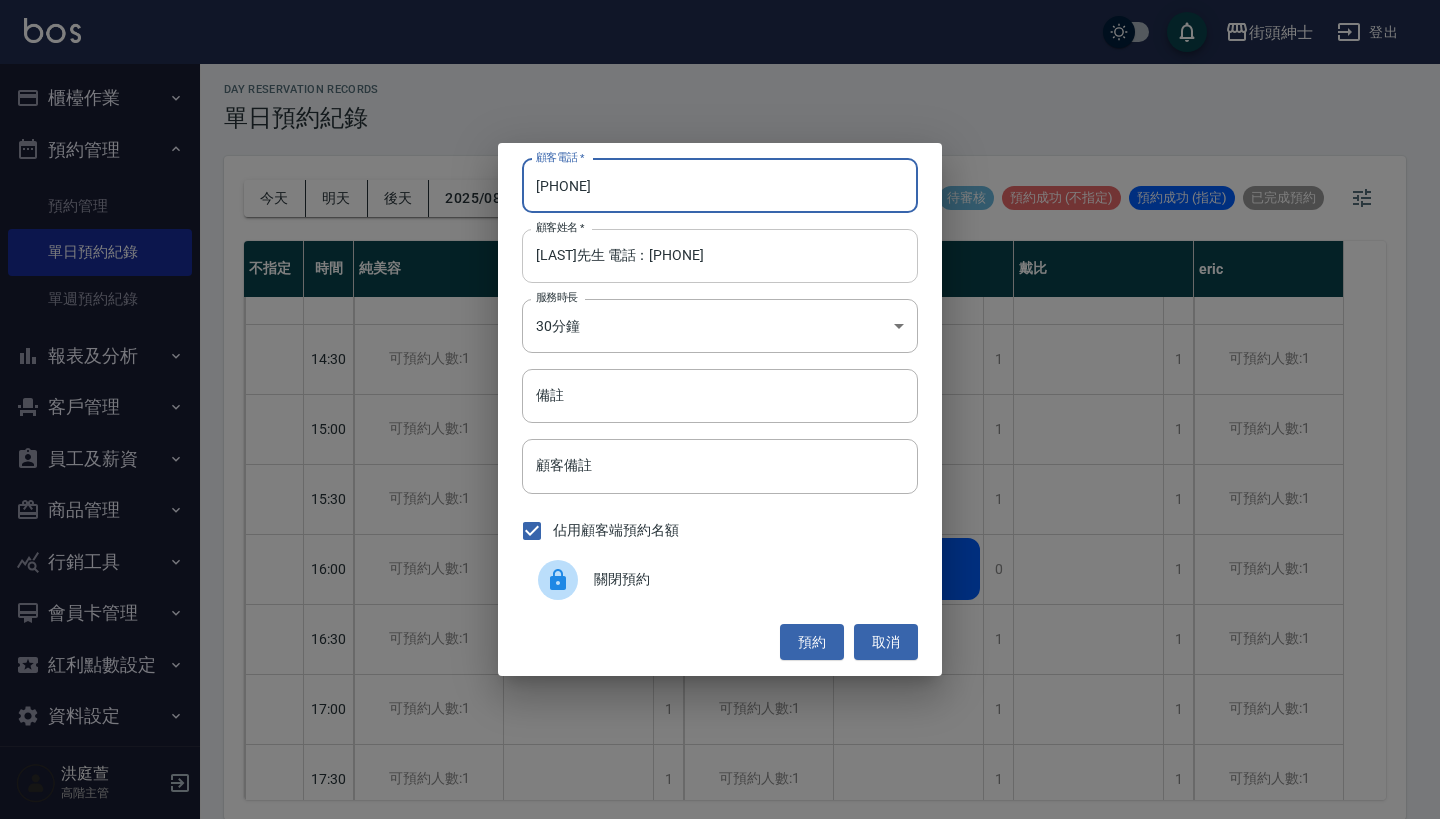 type on "0935777263" 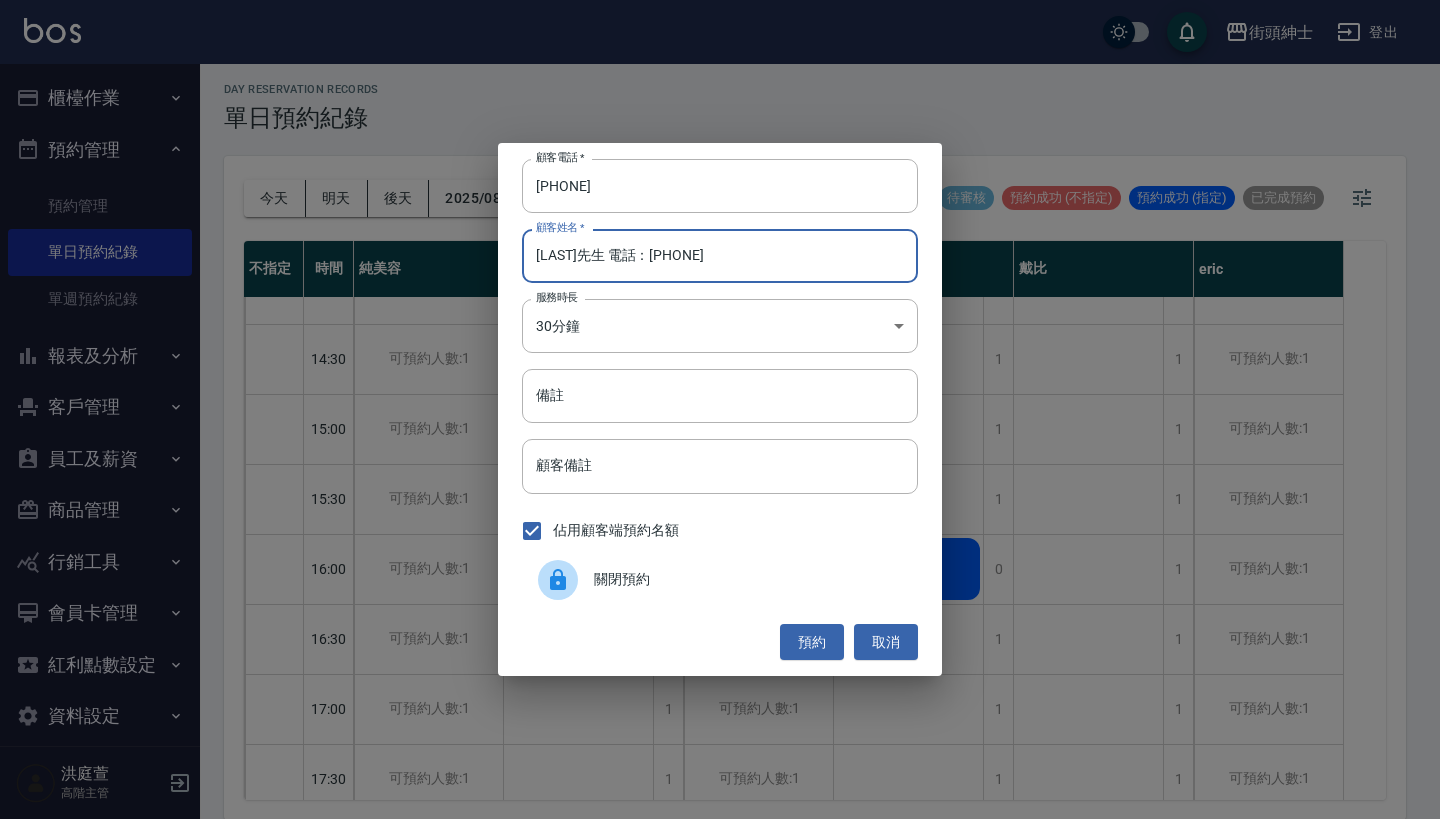 drag, startPoint x: 703, startPoint y: 260, endPoint x: 595, endPoint y: 256, distance: 108.07405 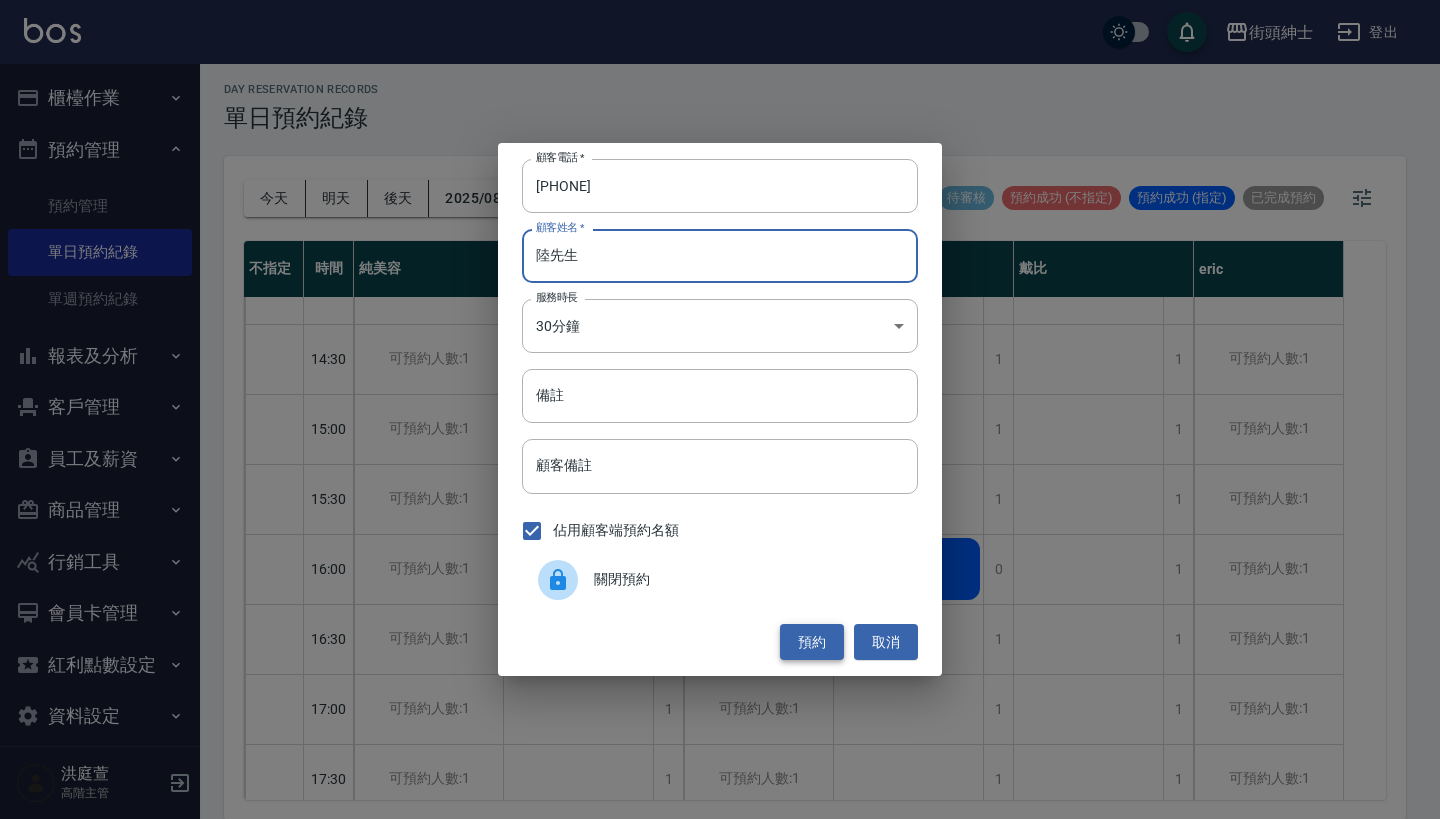 type on "陸先生" 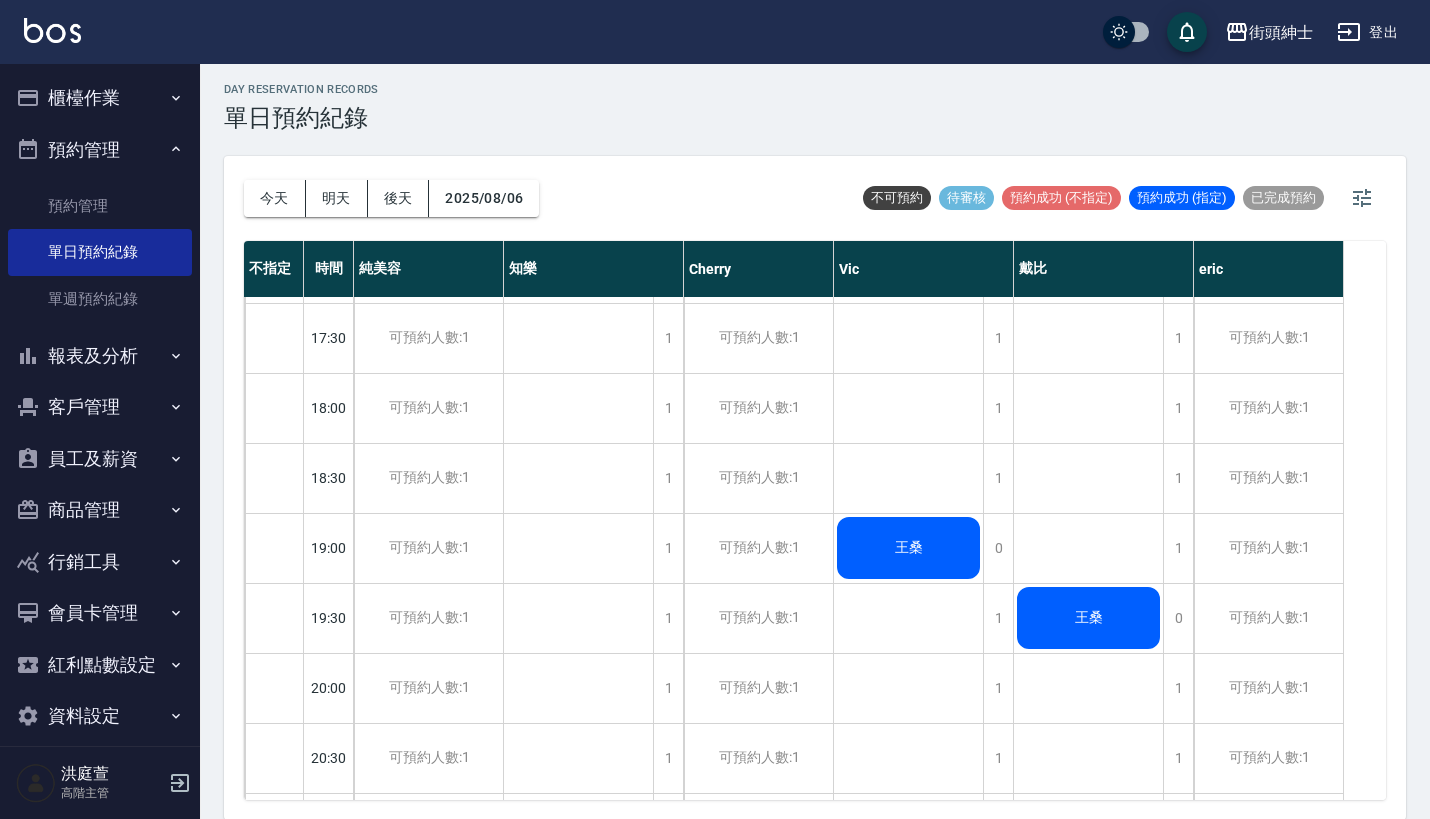 scroll, scrollTop: 1167, scrollLeft: 0, axis: vertical 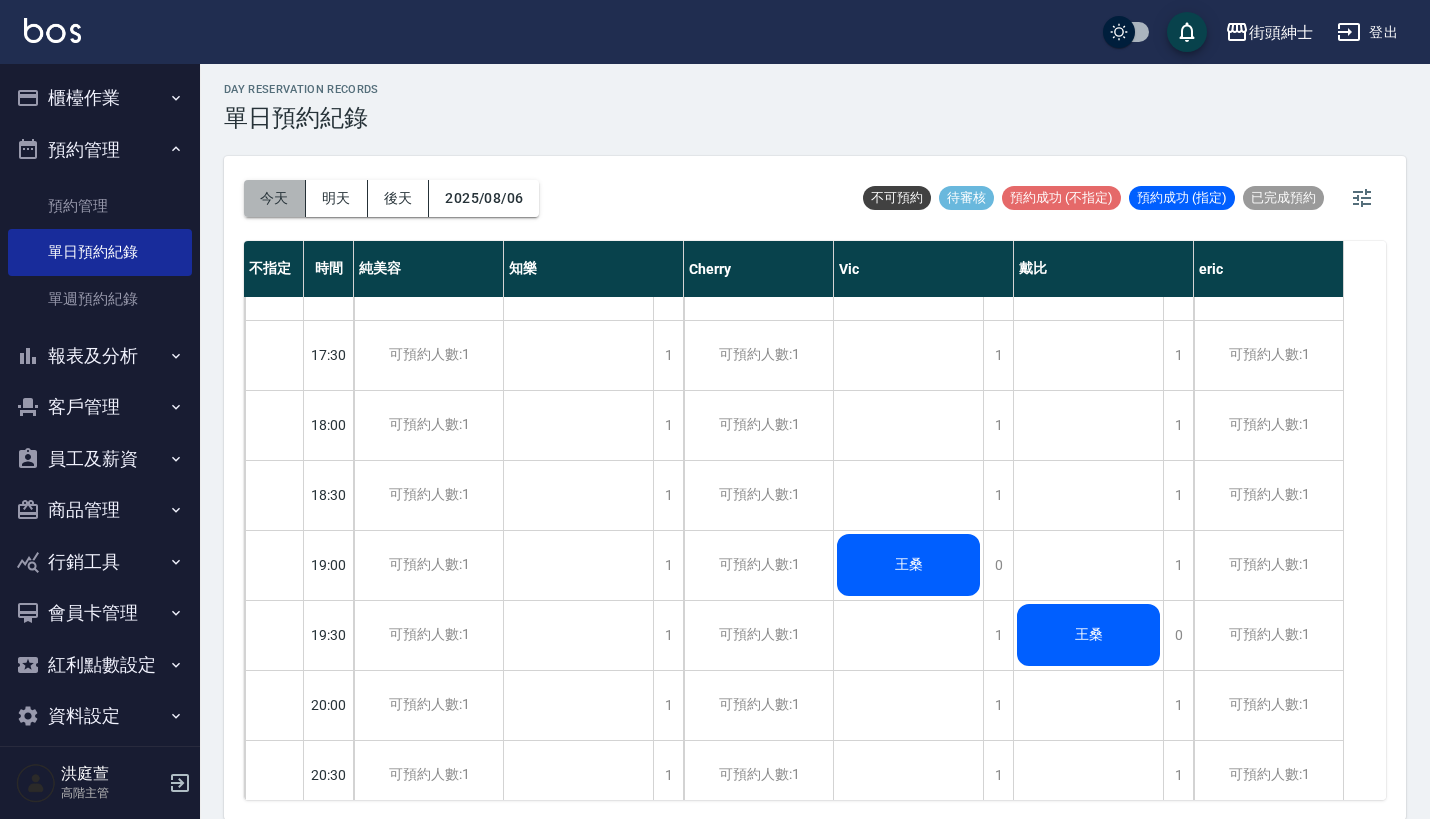 click on "今天" at bounding box center (275, 198) 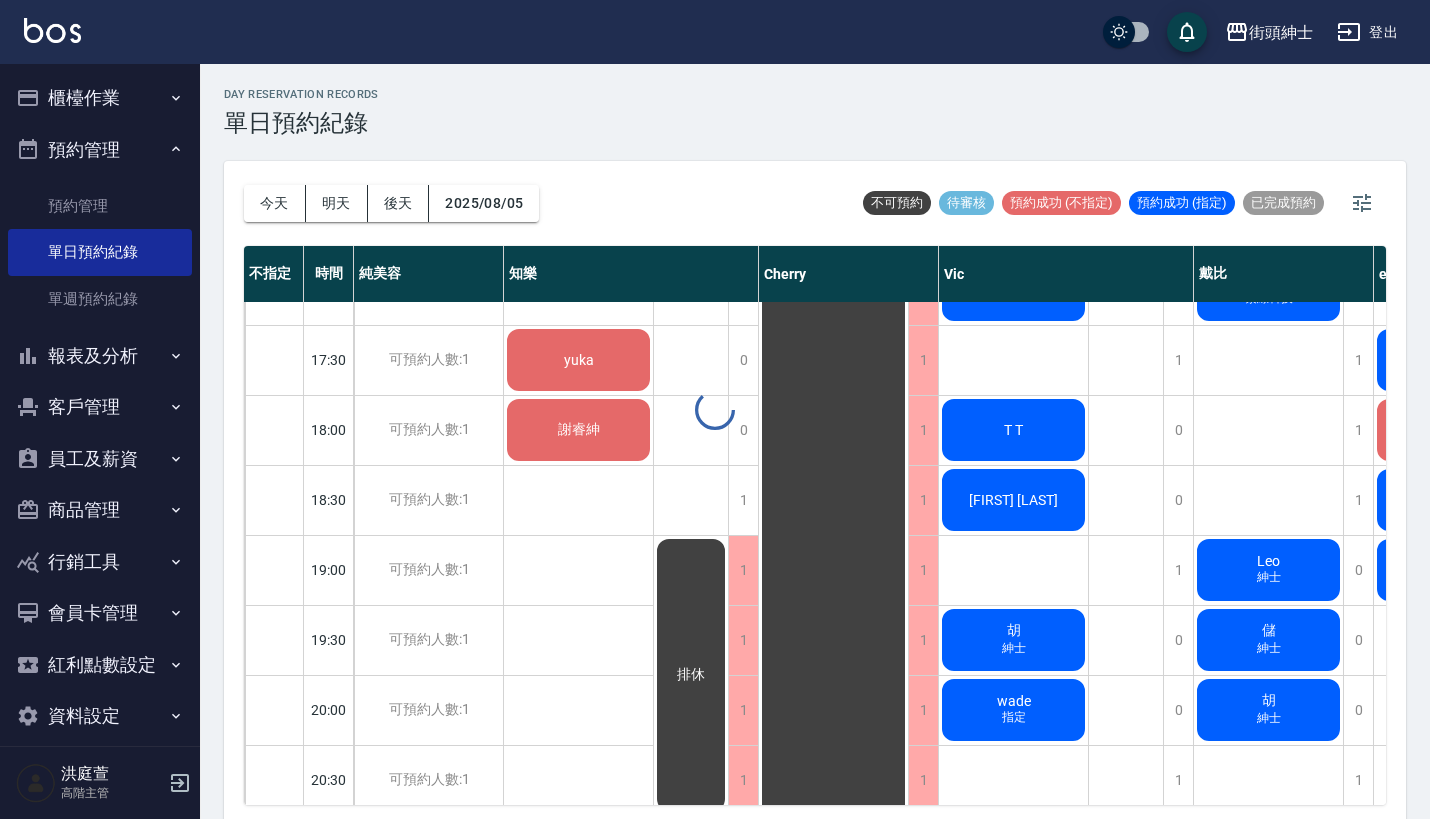 scroll, scrollTop: 0, scrollLeft: 0, axis: both 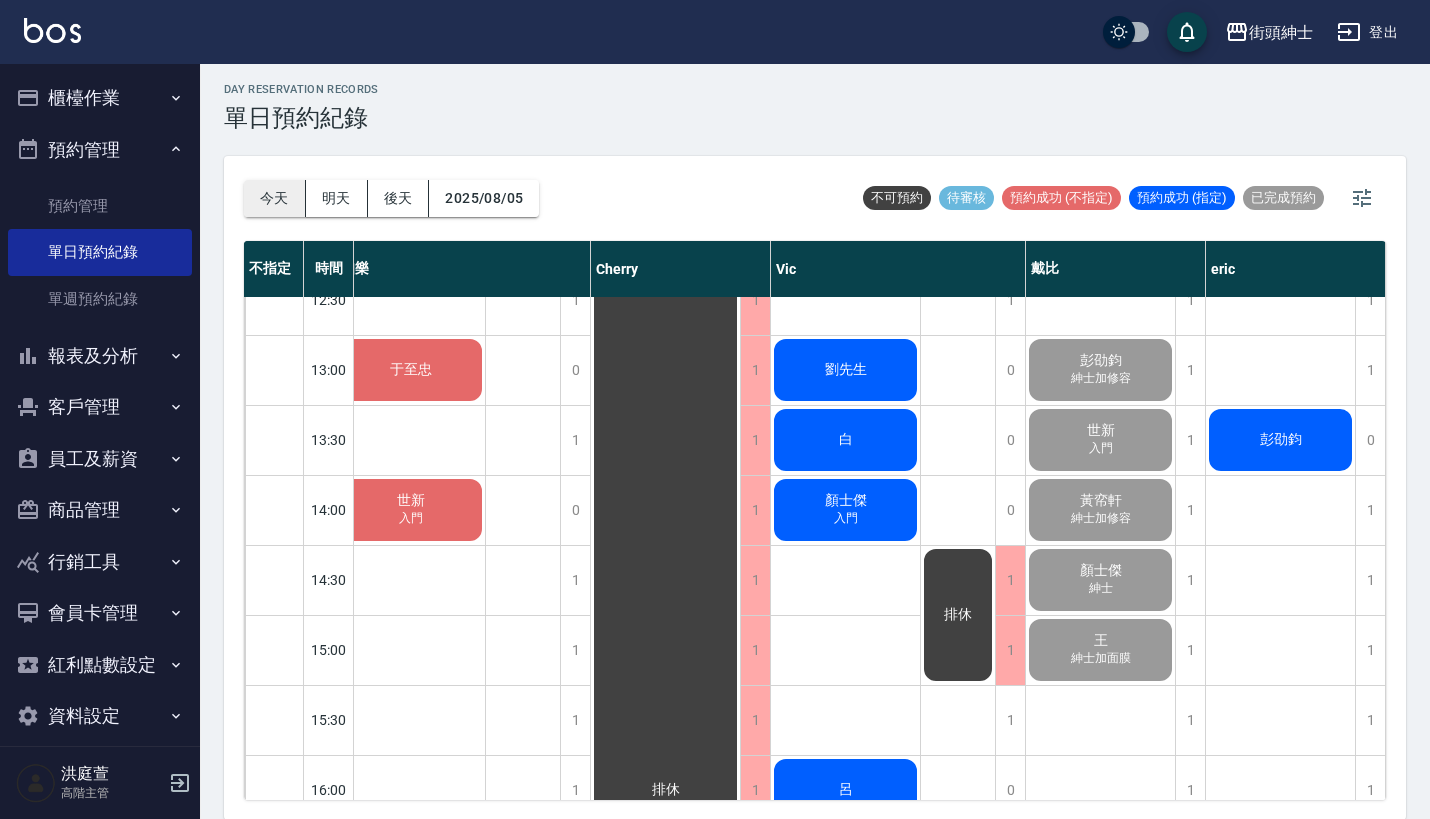 click on "今天" at bounding box center [275, 198] 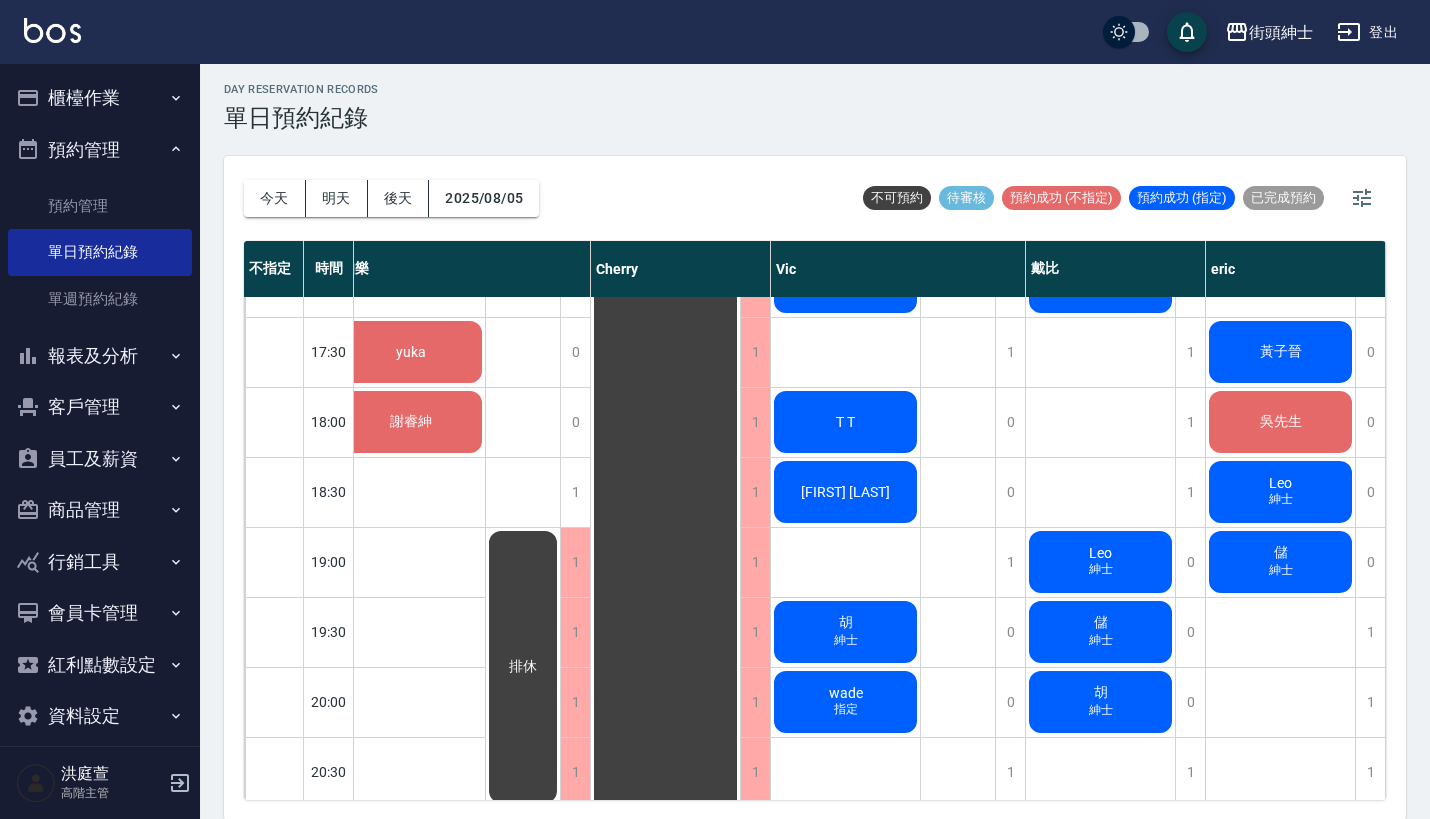 scroll, scrollTop: 1272, scrollLeft: 171, axis: both 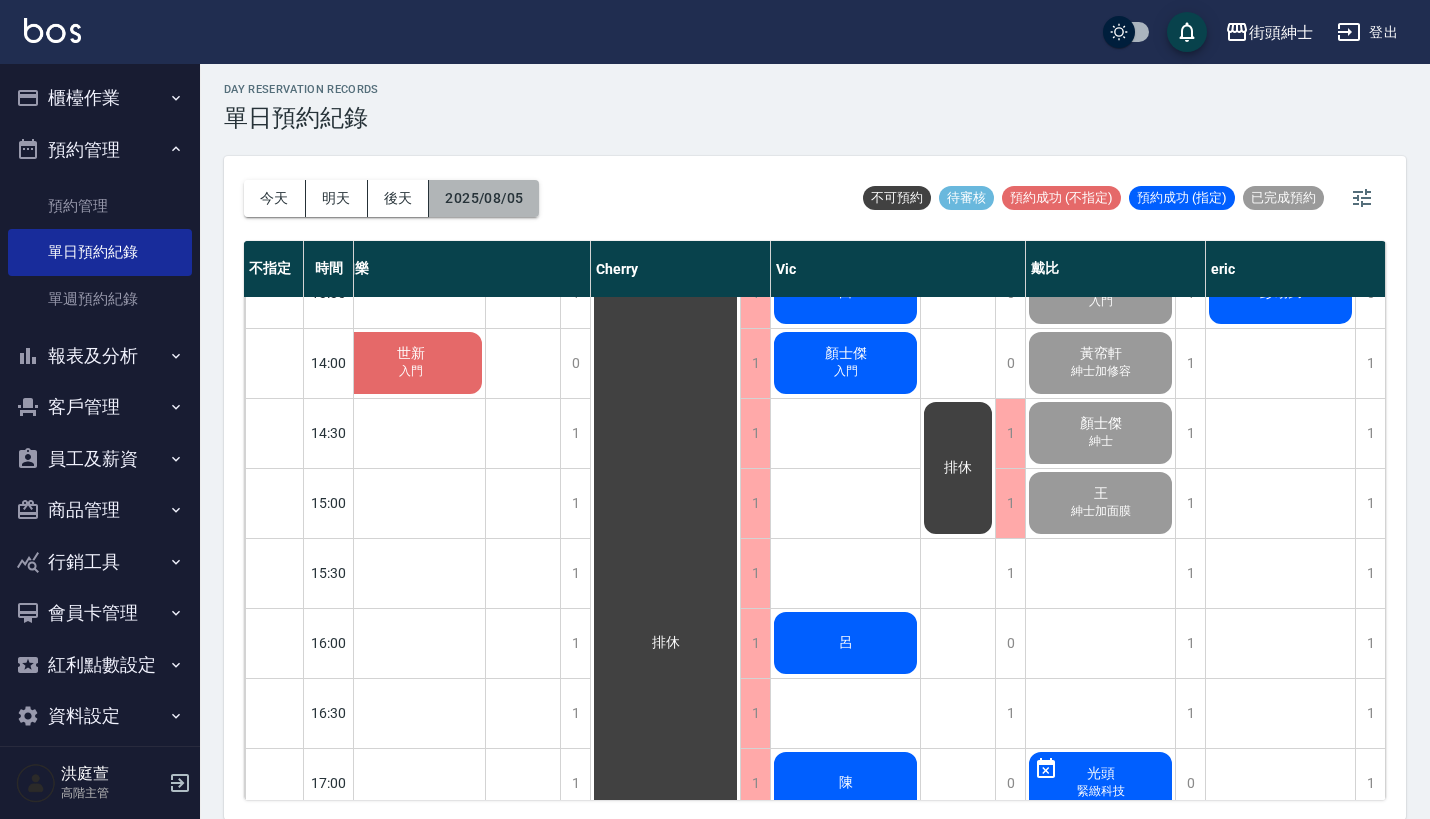 click on "2025/08/05" at bounding box center (484, 198) 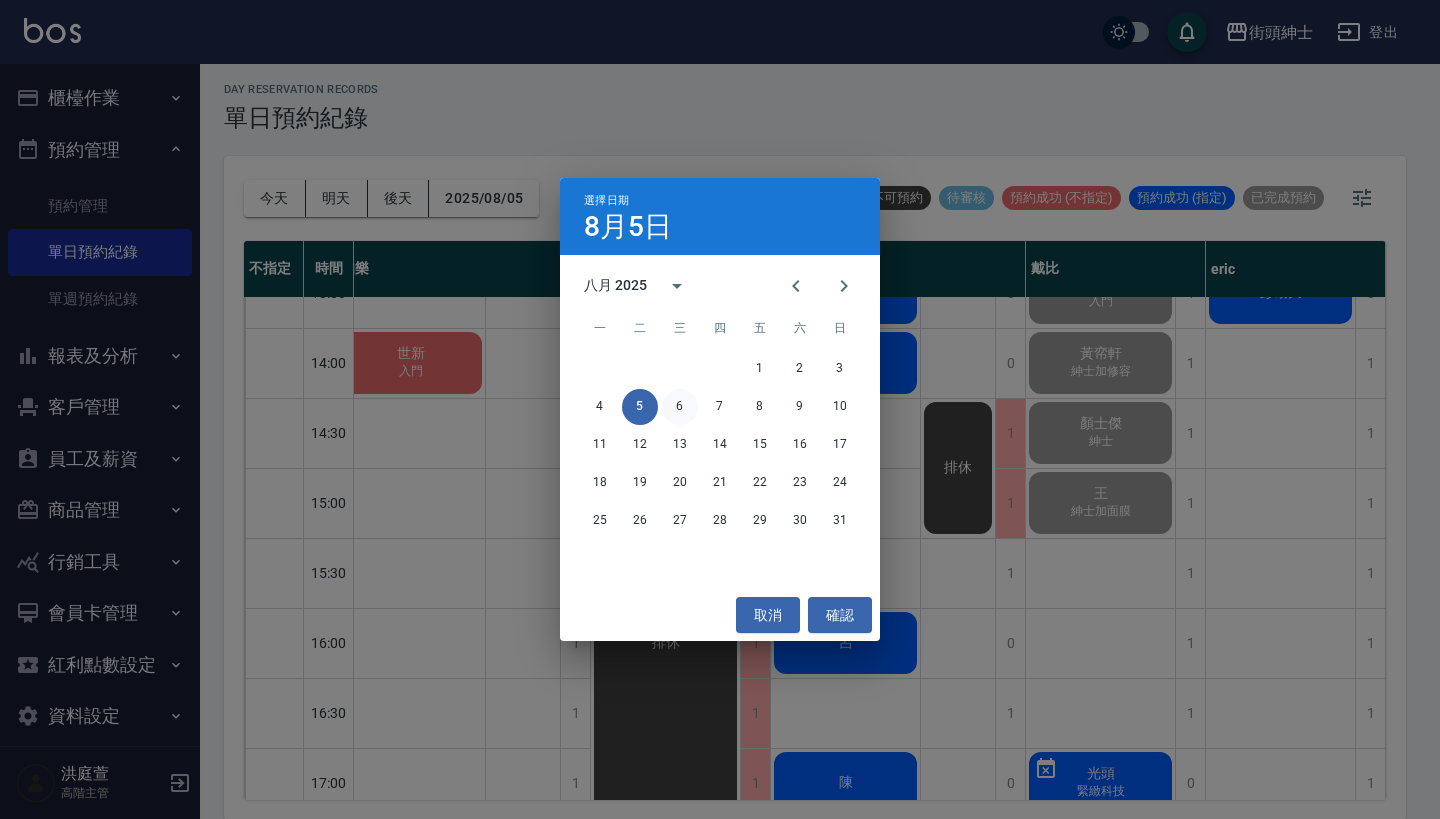 click on "6" at bounding box center [680, 407] 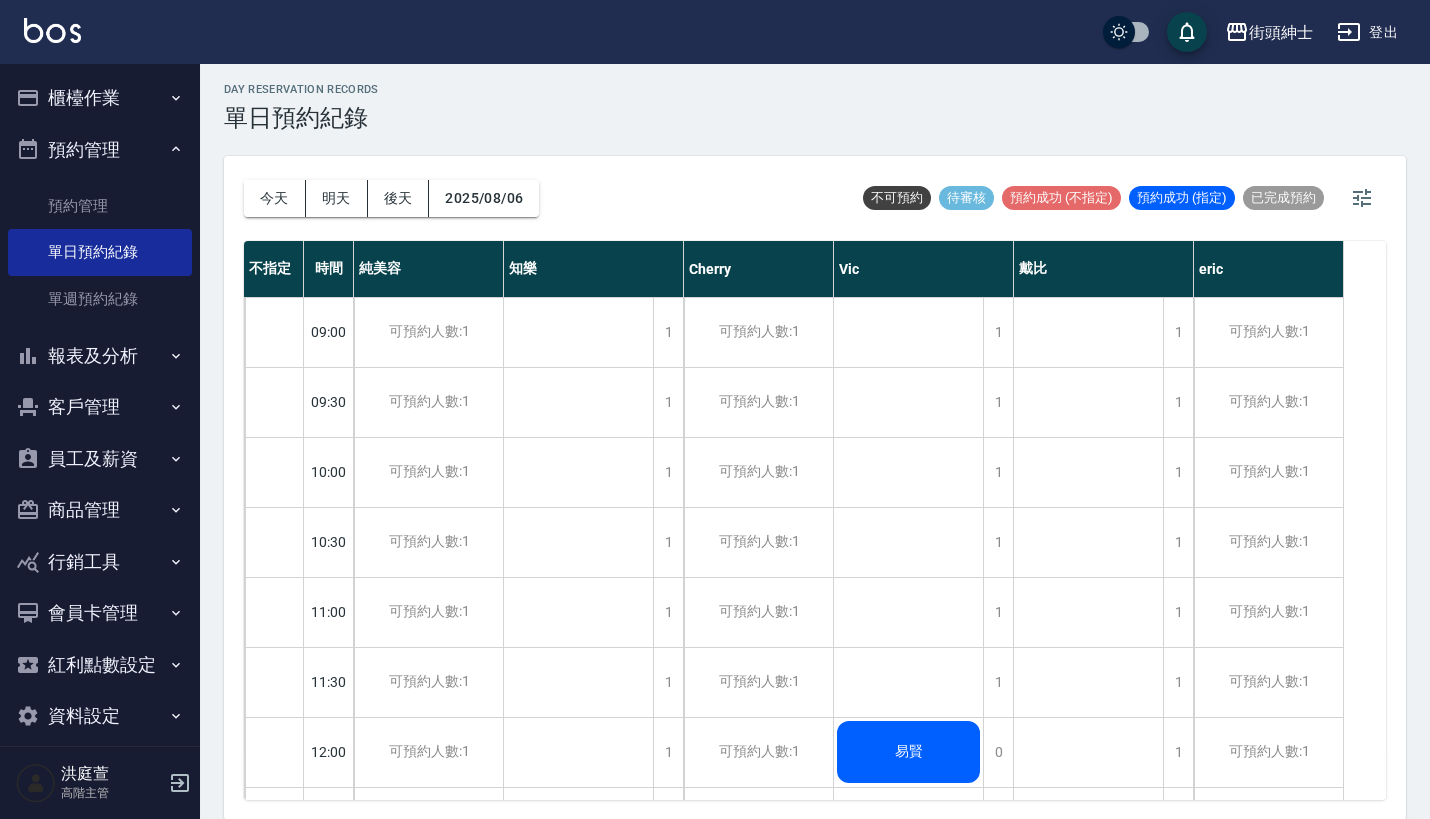 scroll, scrollTop: 0, scrollLeft: 0, axis: both 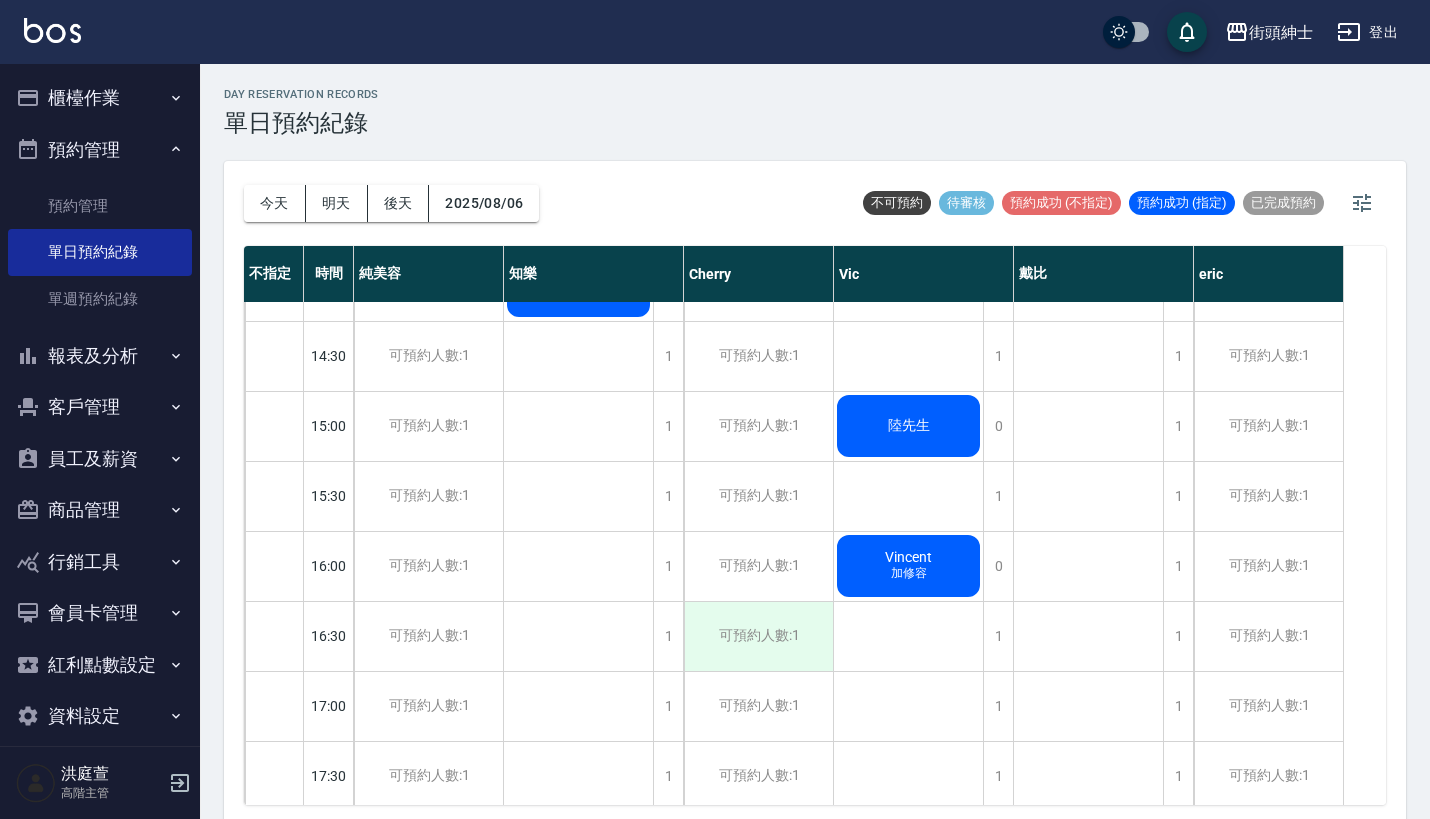 click on "可預約人數:1" at bounding box center (758, 636) 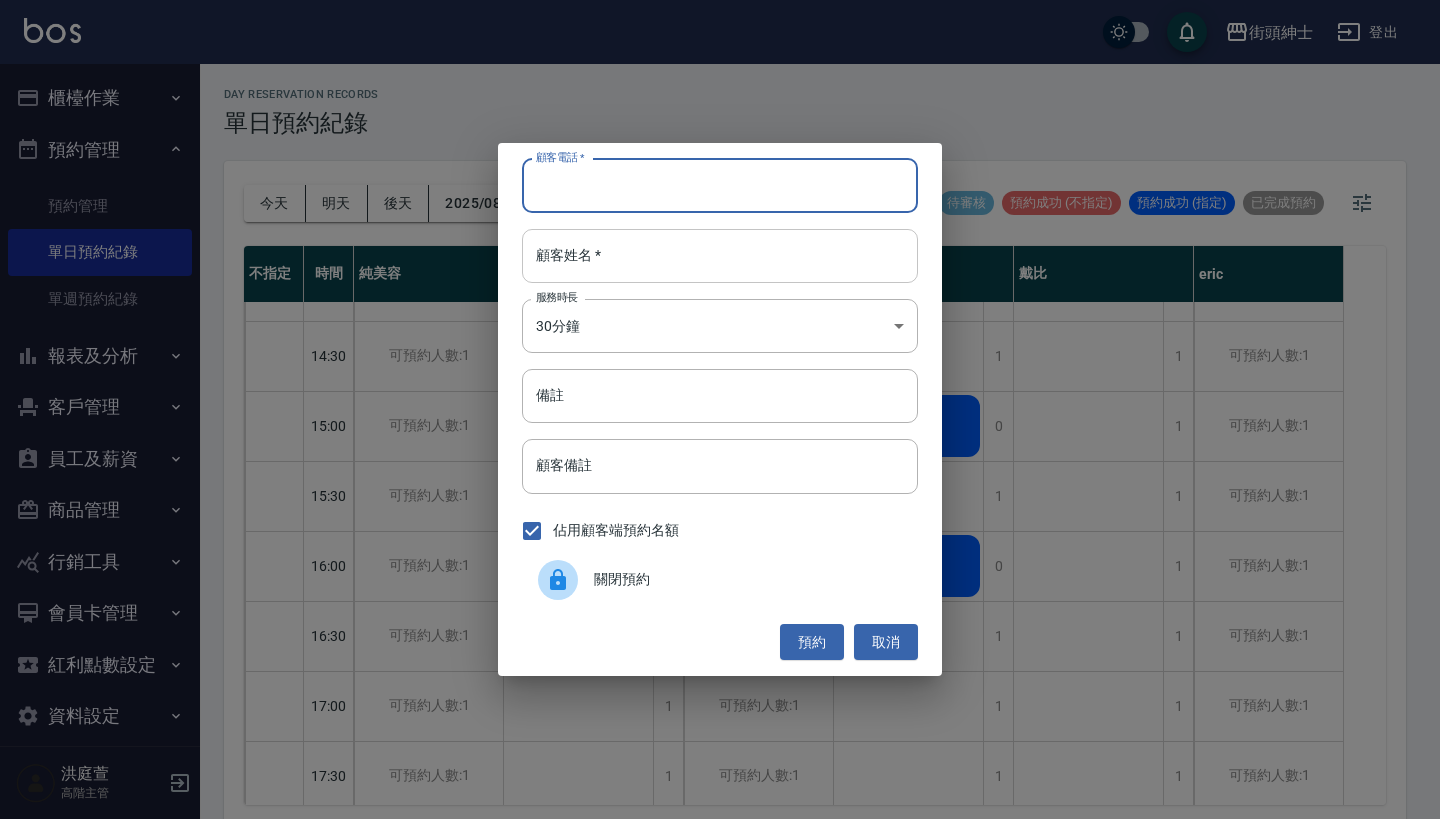 paste on "張景勛 0921120588" 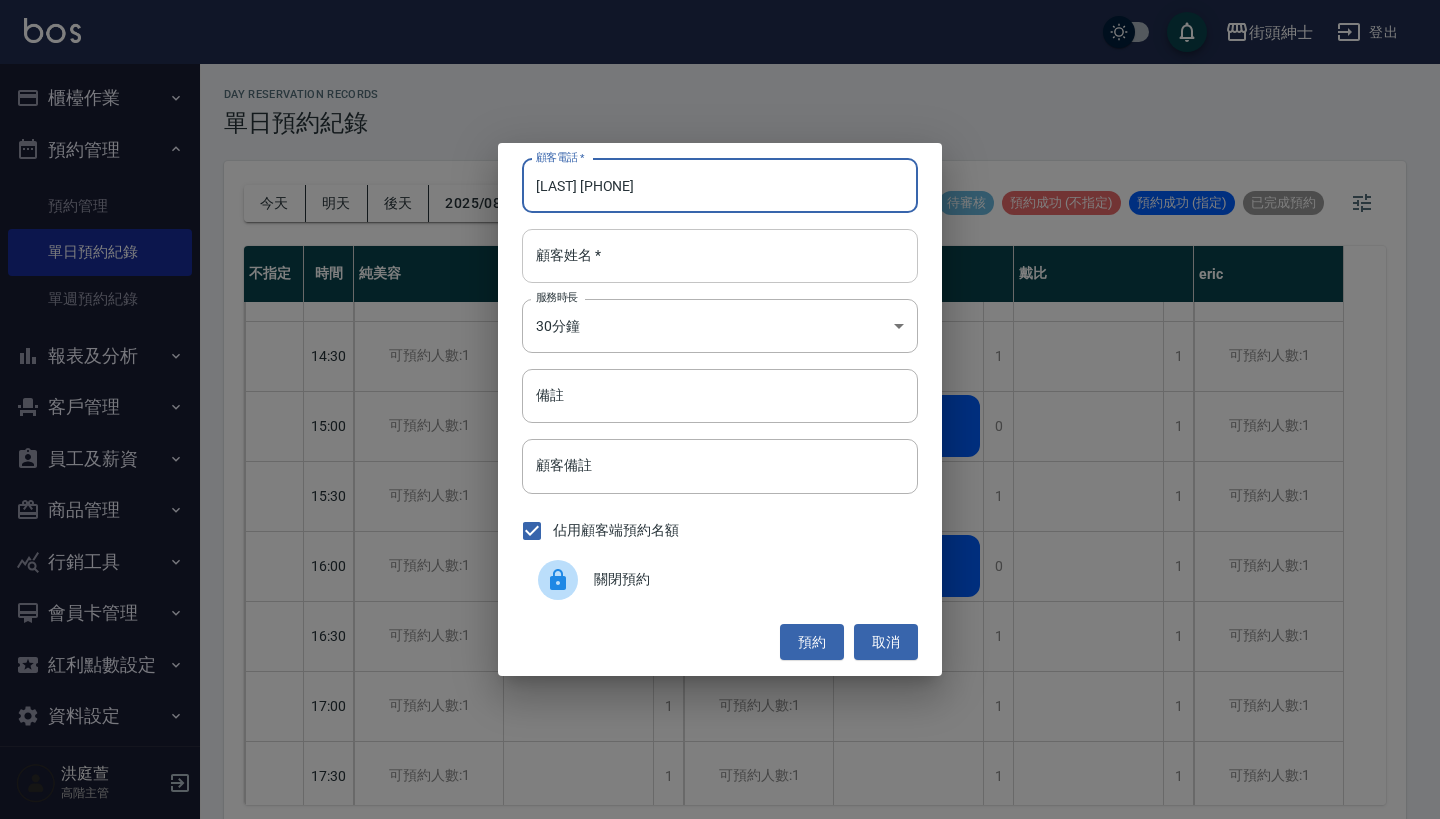 type on "張景勛 0921120588" 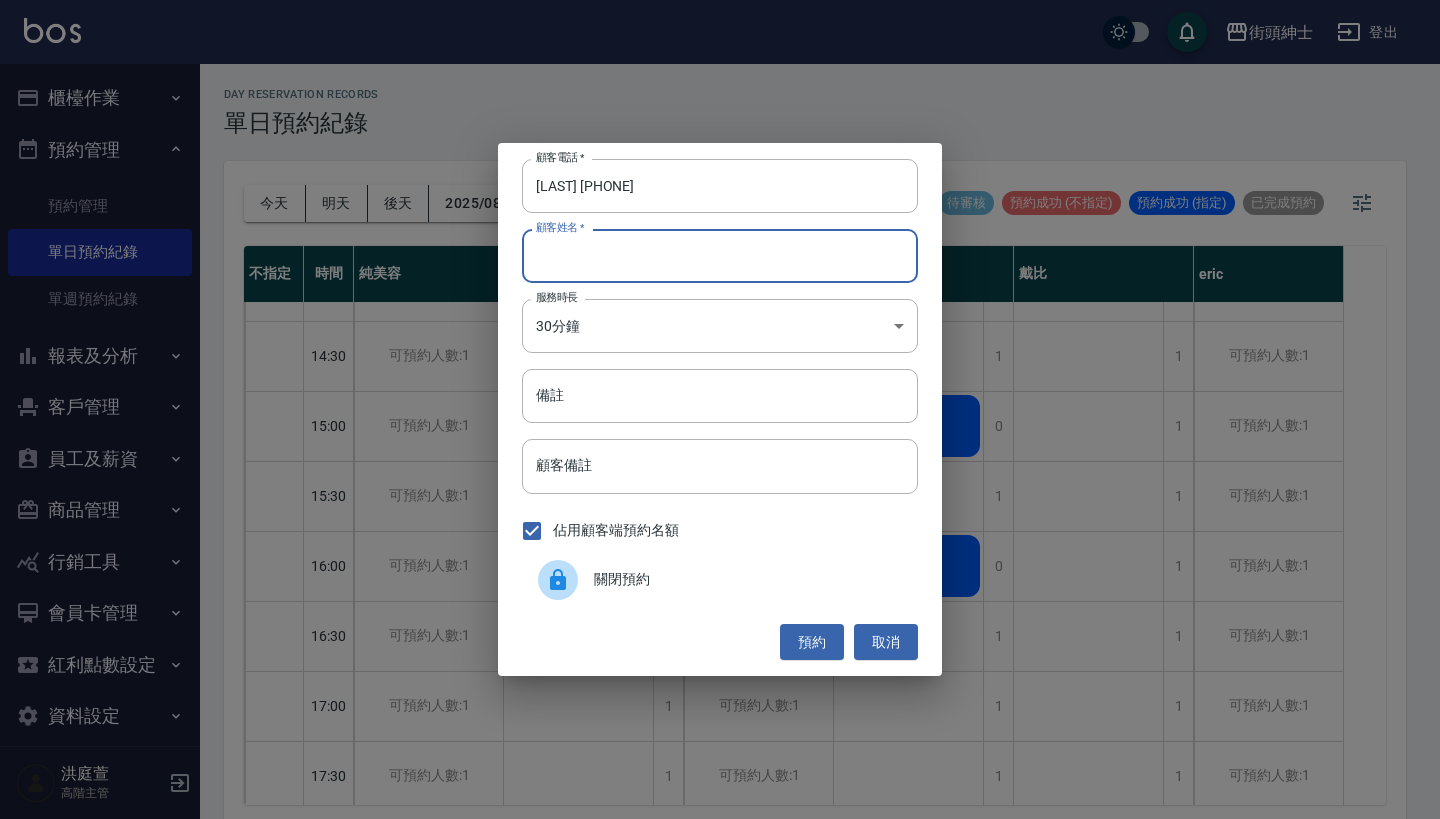 paste on "張景勛 0921120588" 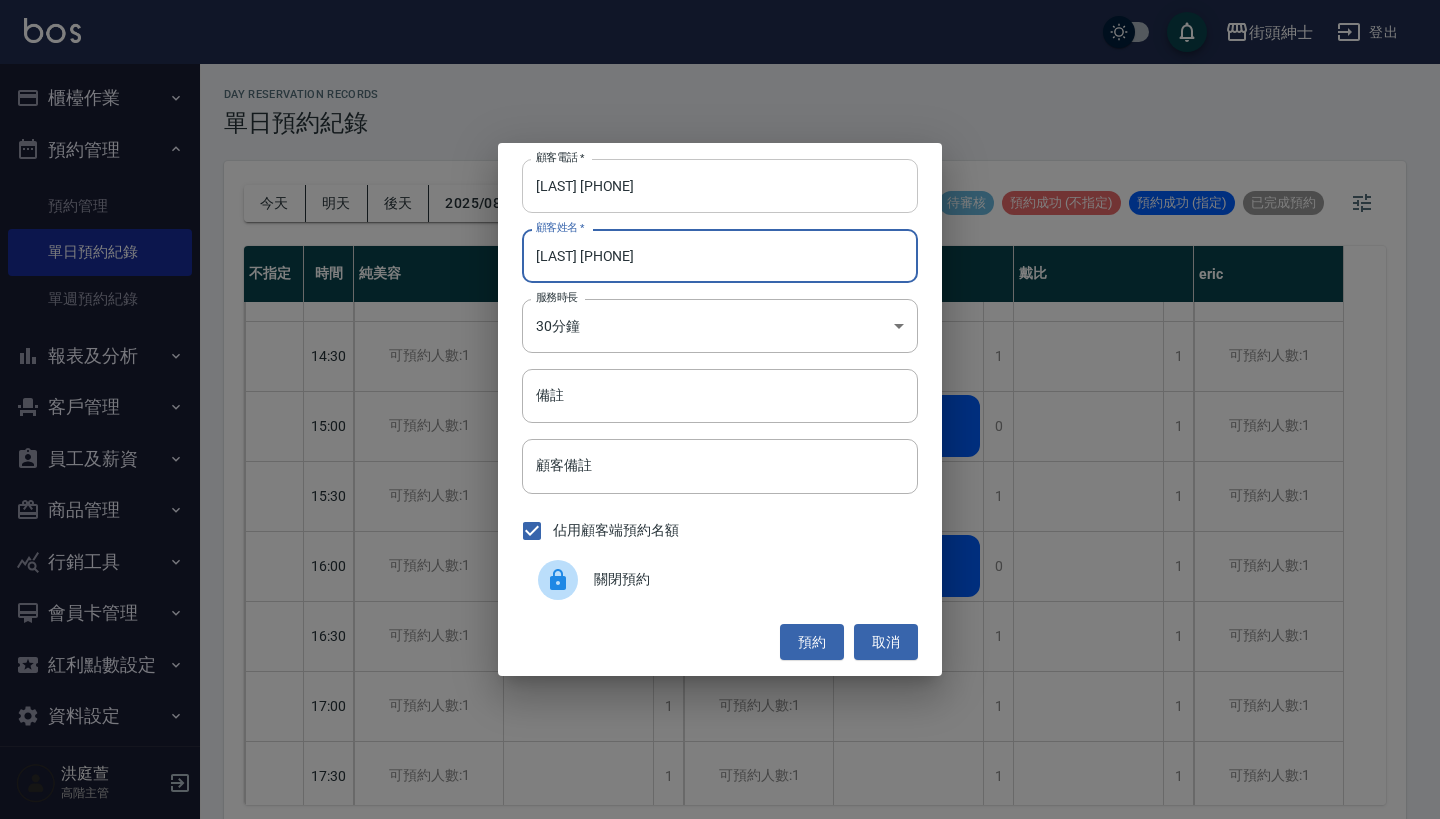 type on "張景勛 0921120588" 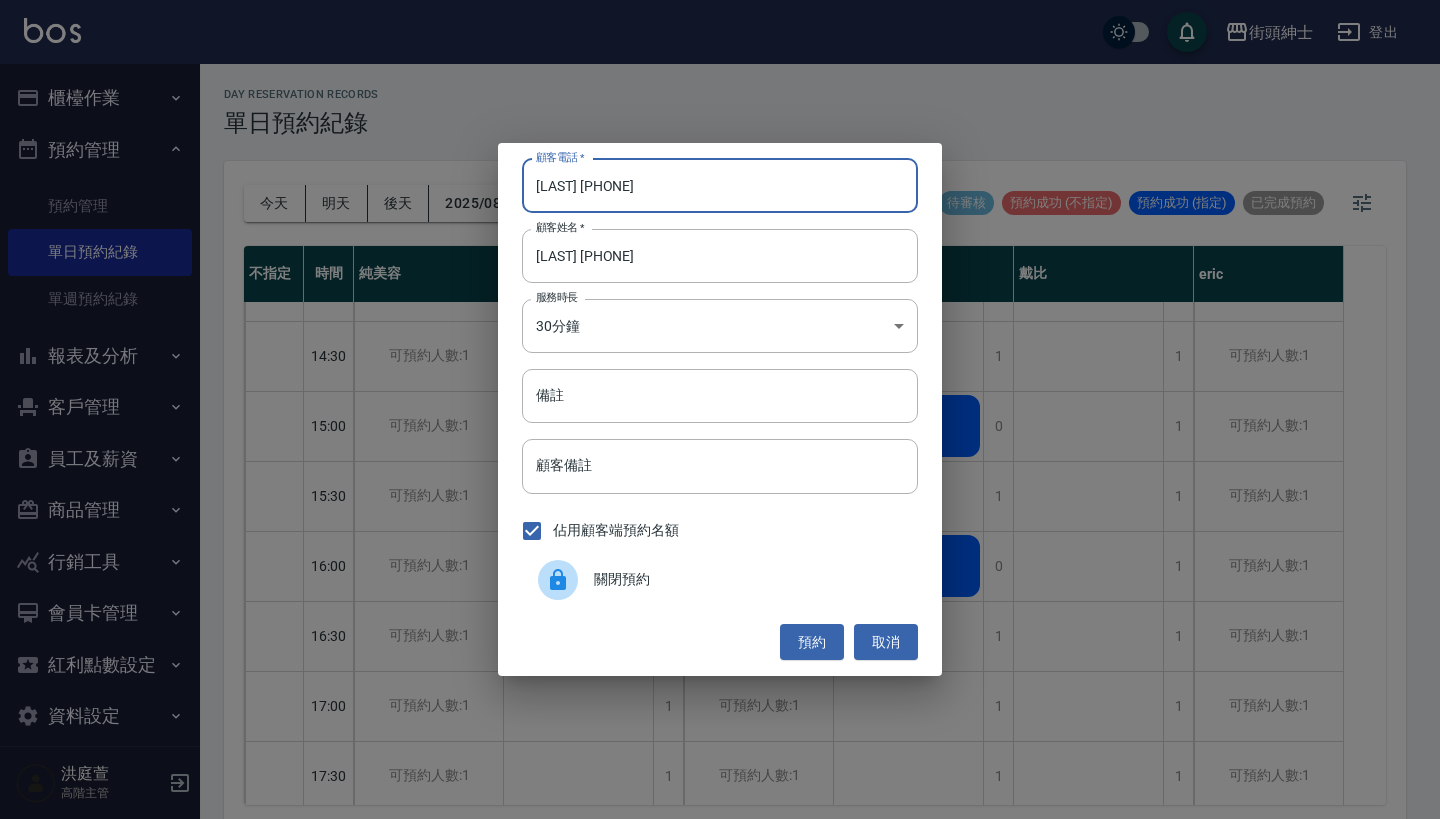 drag, startPoint x: 583, startPoint y: 193, endPoint x: 368, endPoint y: 177, distance: 215.59453 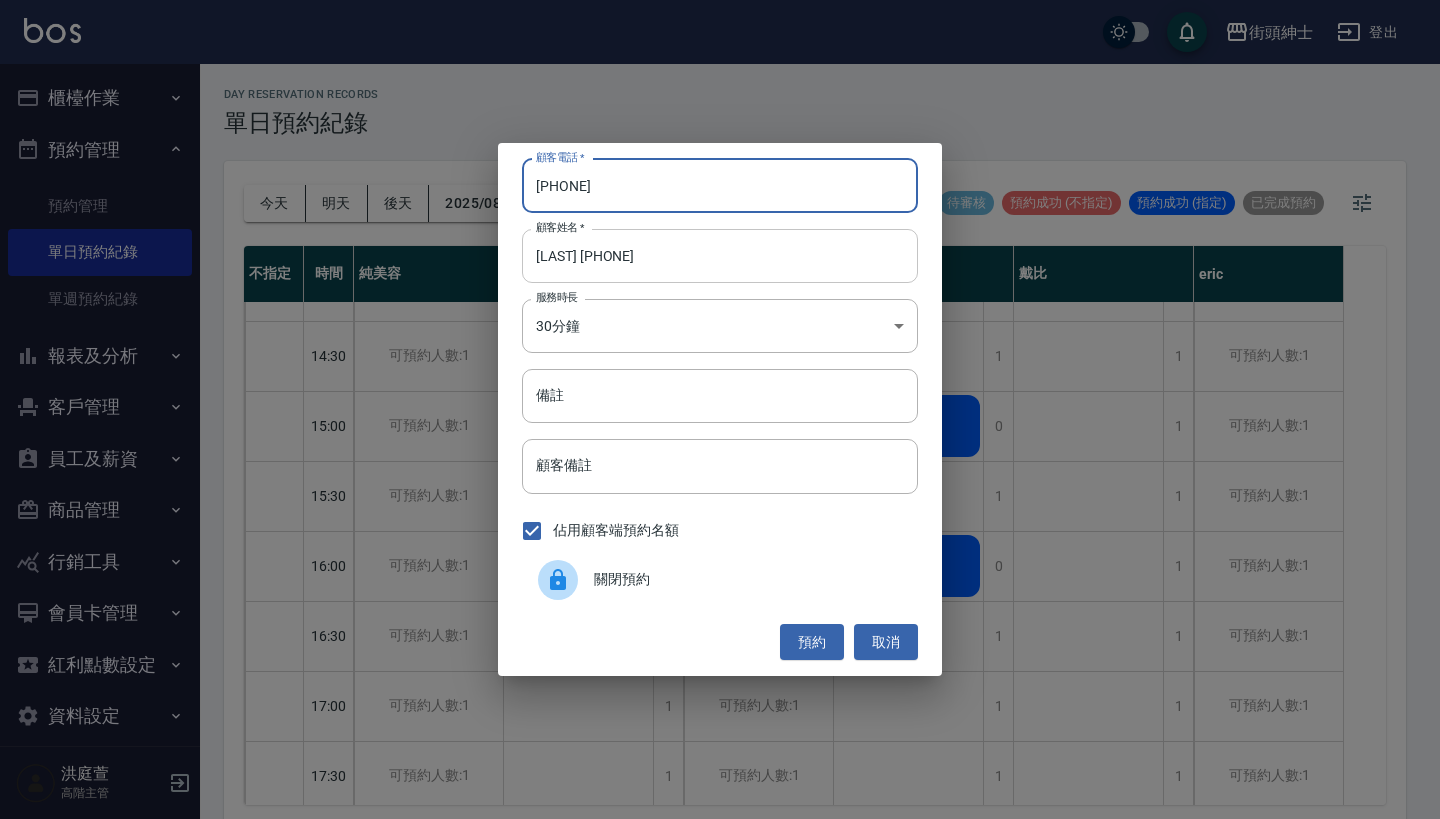 type on "0921120588" 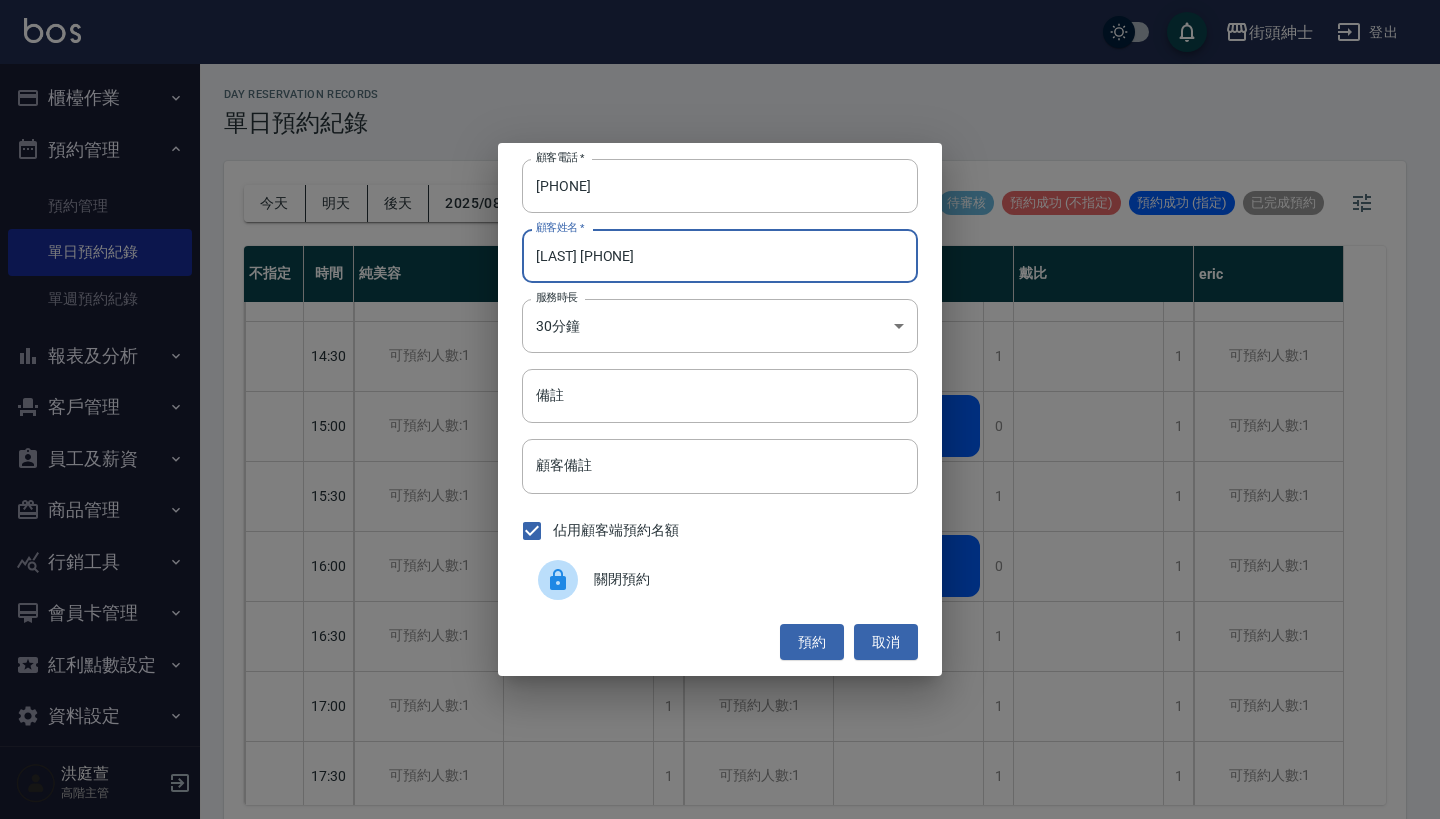 drag, startPoint x: 746, startPoint y: 256, endPoint x: 577, endPoint y: 255, distance: 169.00296 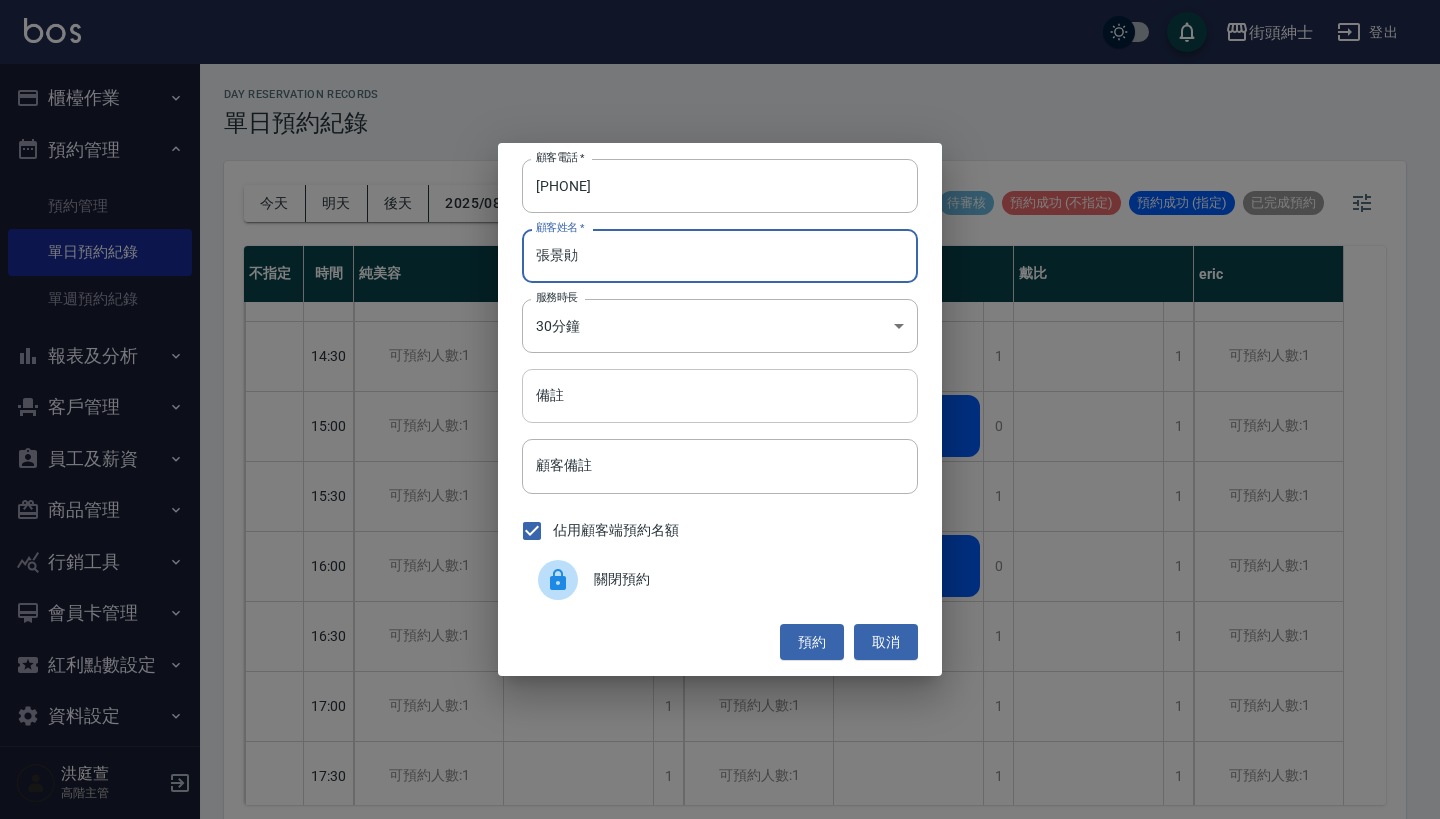 type on "張景勛" 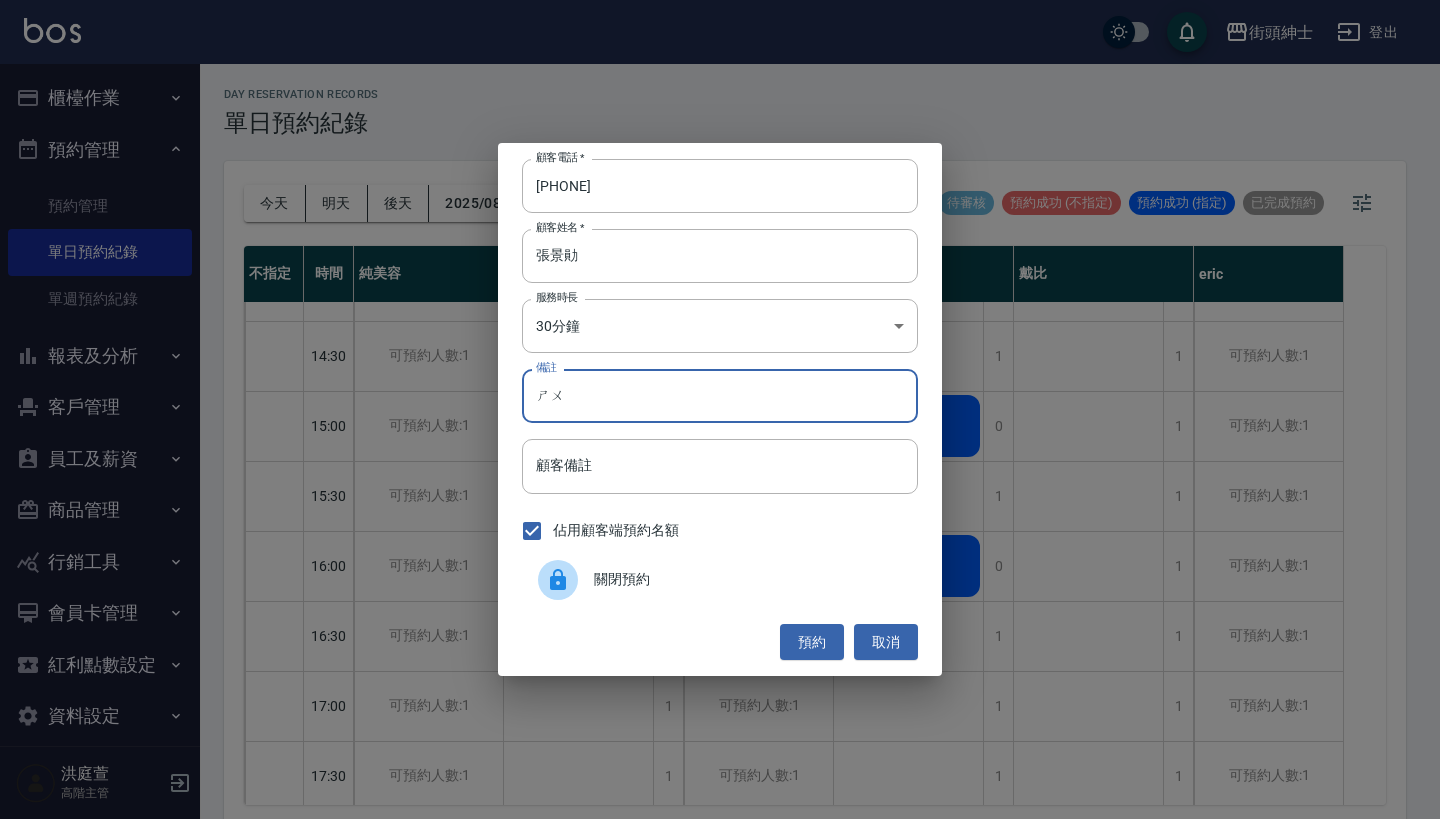 type on "術" 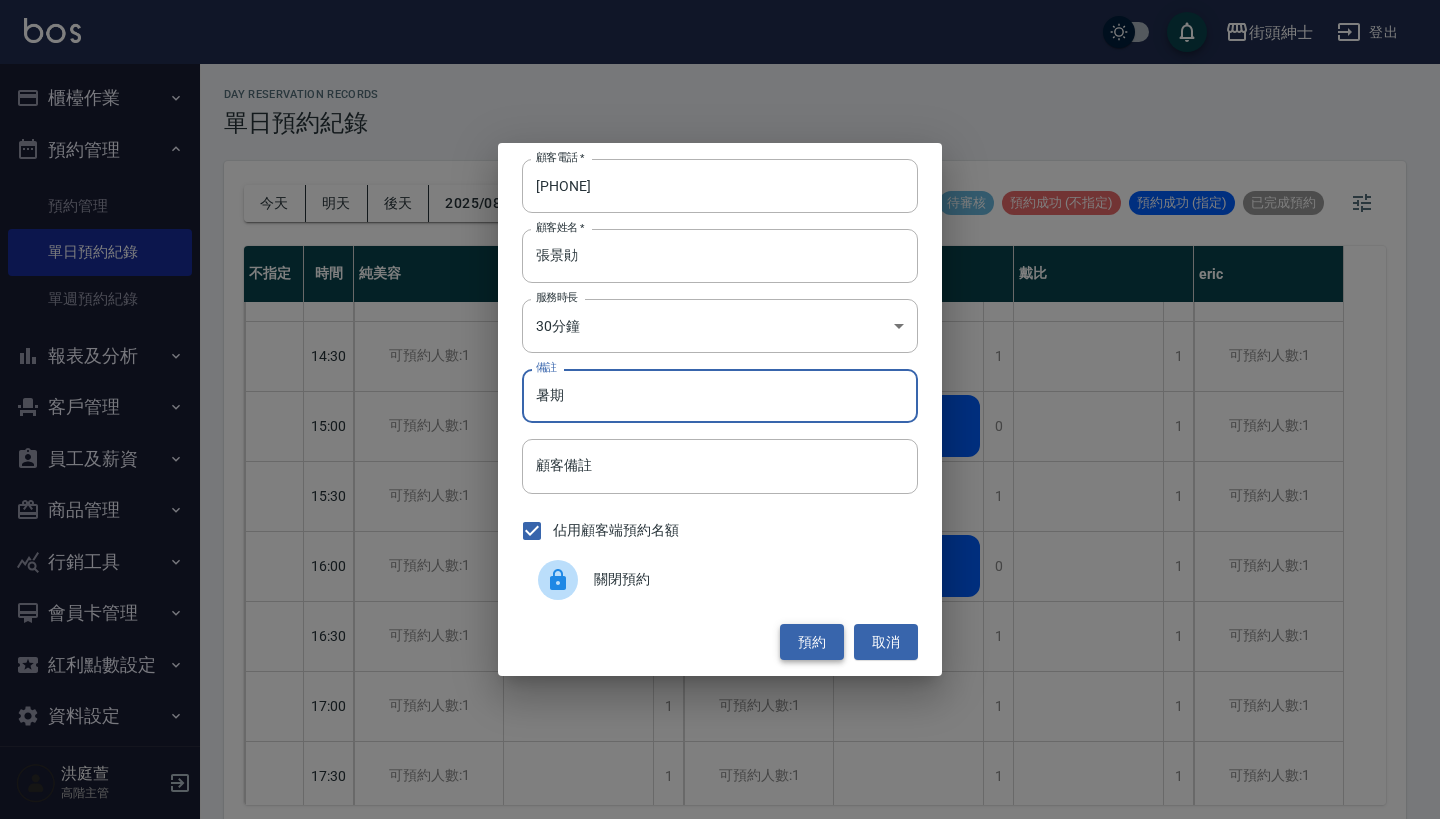 type on "暑期" 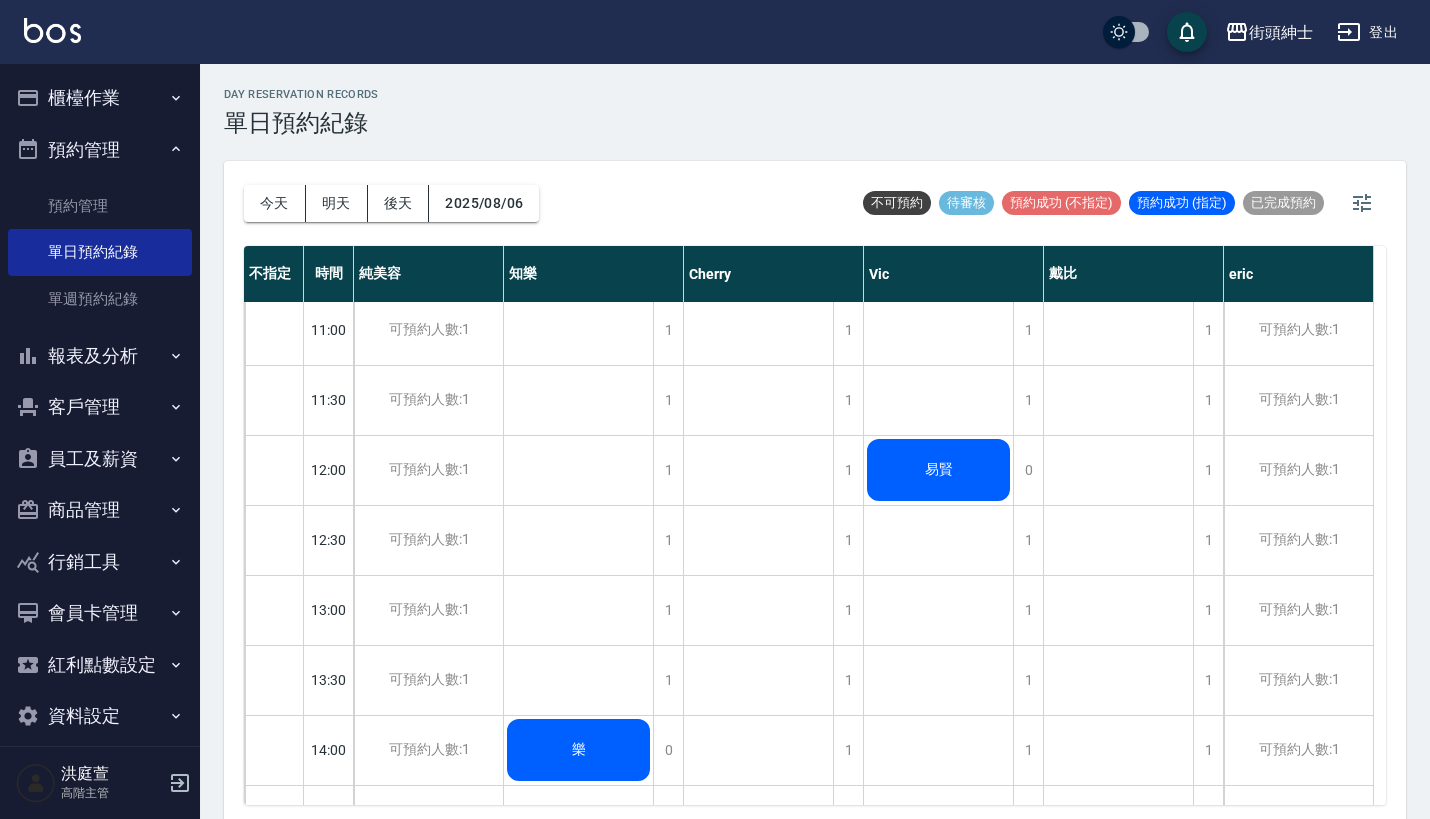 scroll, scrollTop: 0, scrollLeft: 0, axis: both 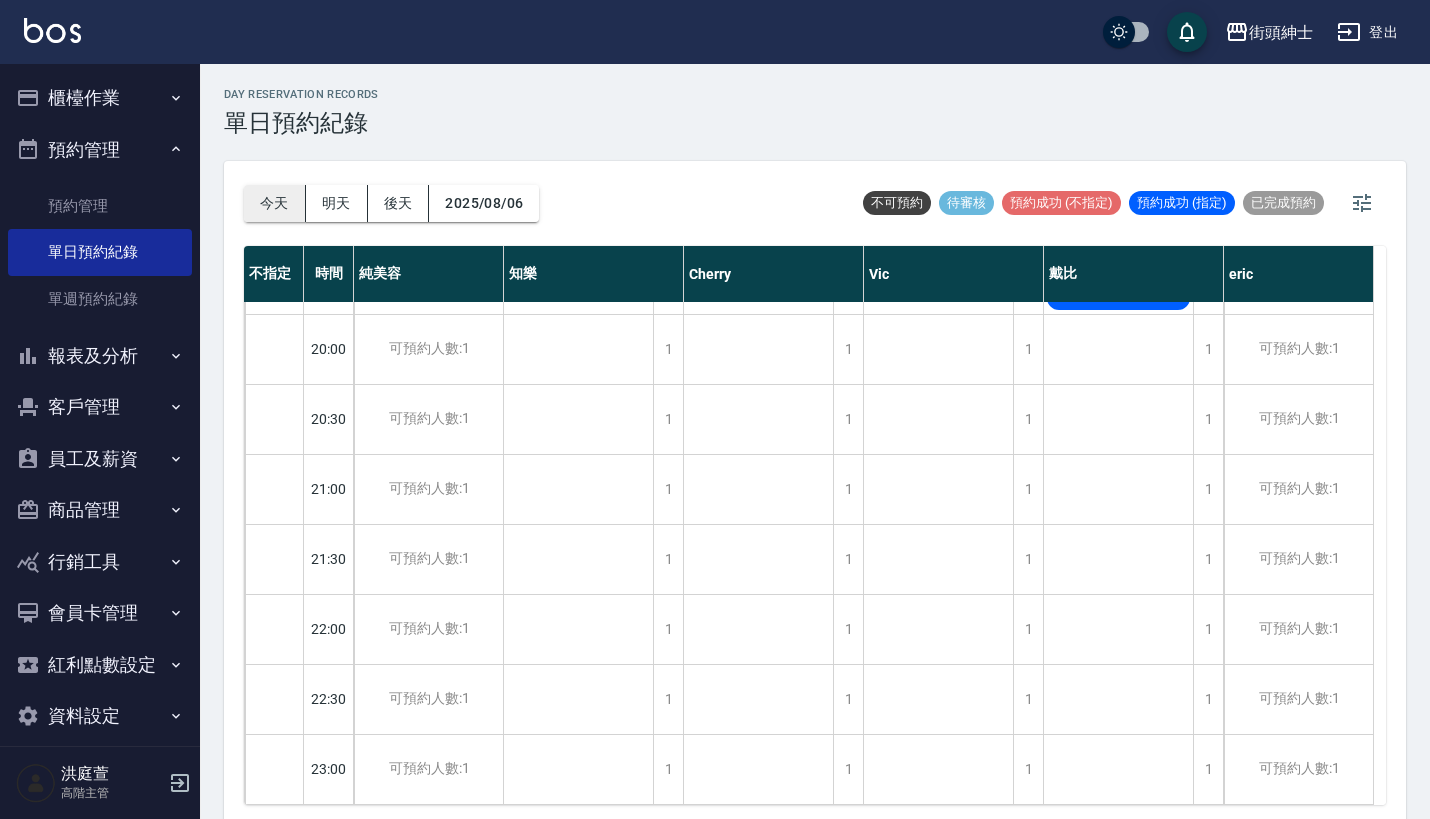 click on "今天" at bounding box center (275, 203) 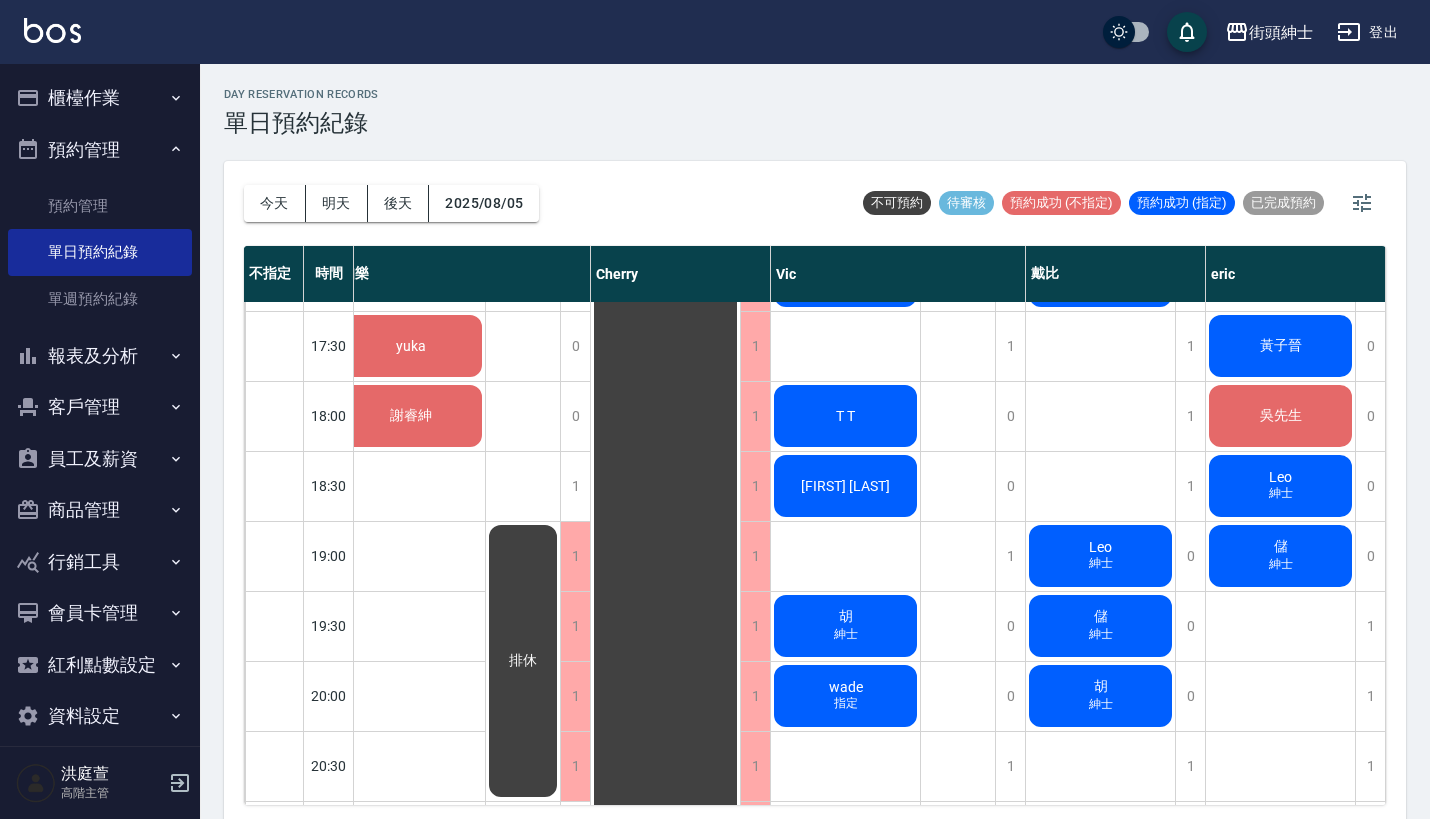 scroll, scrollTop: 1182, scrollLeft: 176, axis: both 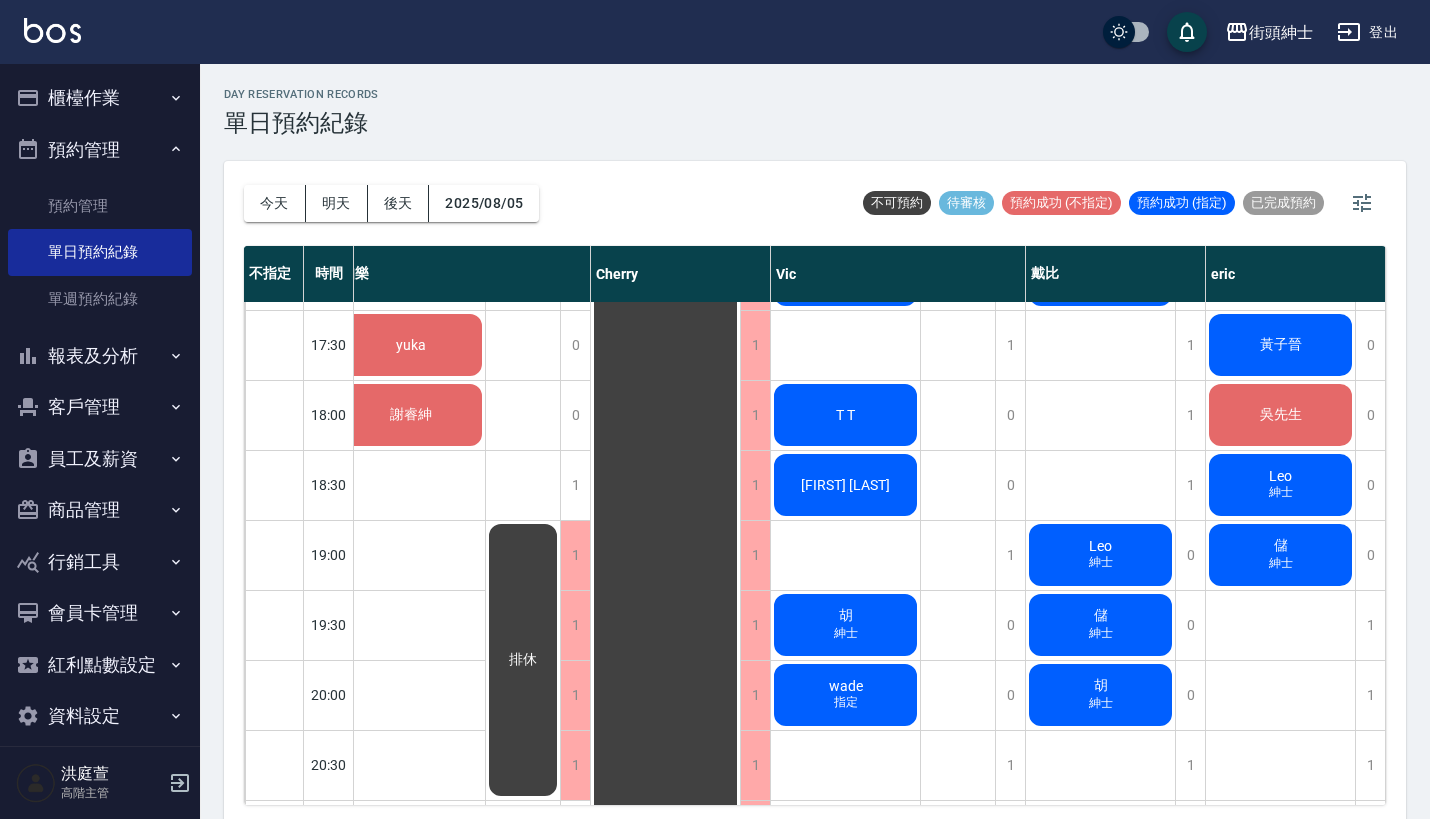 click on "T T" at bounding box center [410, -285] 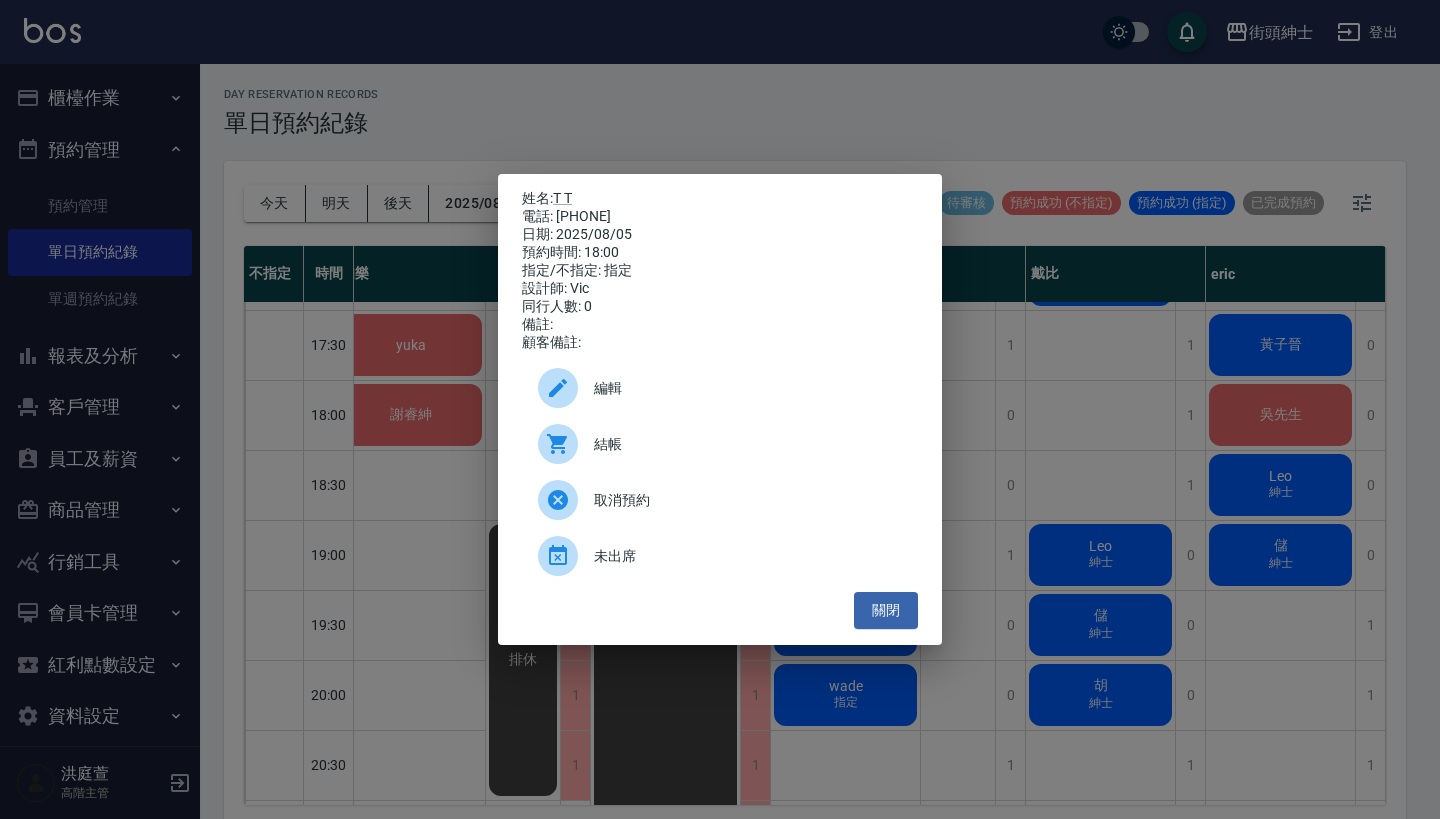 click on "姓名:  T T 電話: 0913666708 日期: 2025/08/05 預約時間: 18:00 指定/不指定: 指定 設計師: Vic 同行人數: 0 備註:  顧客備註:  編輯 結帳 取消預約 未出席 關閉" at bounding box center (720, 409) 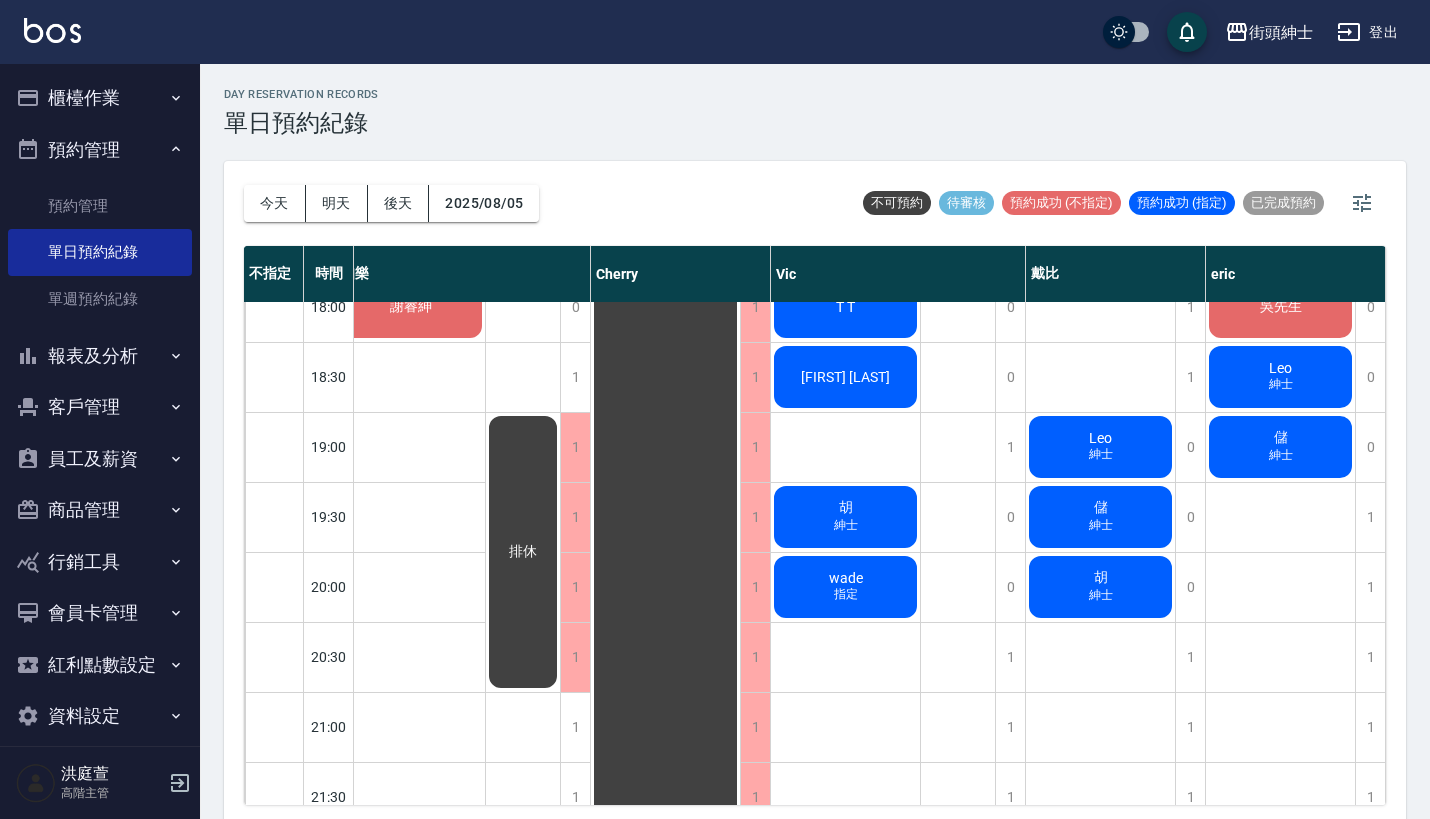 scroll, scrollTop: 1290, scrollLeft: 178, axis: both 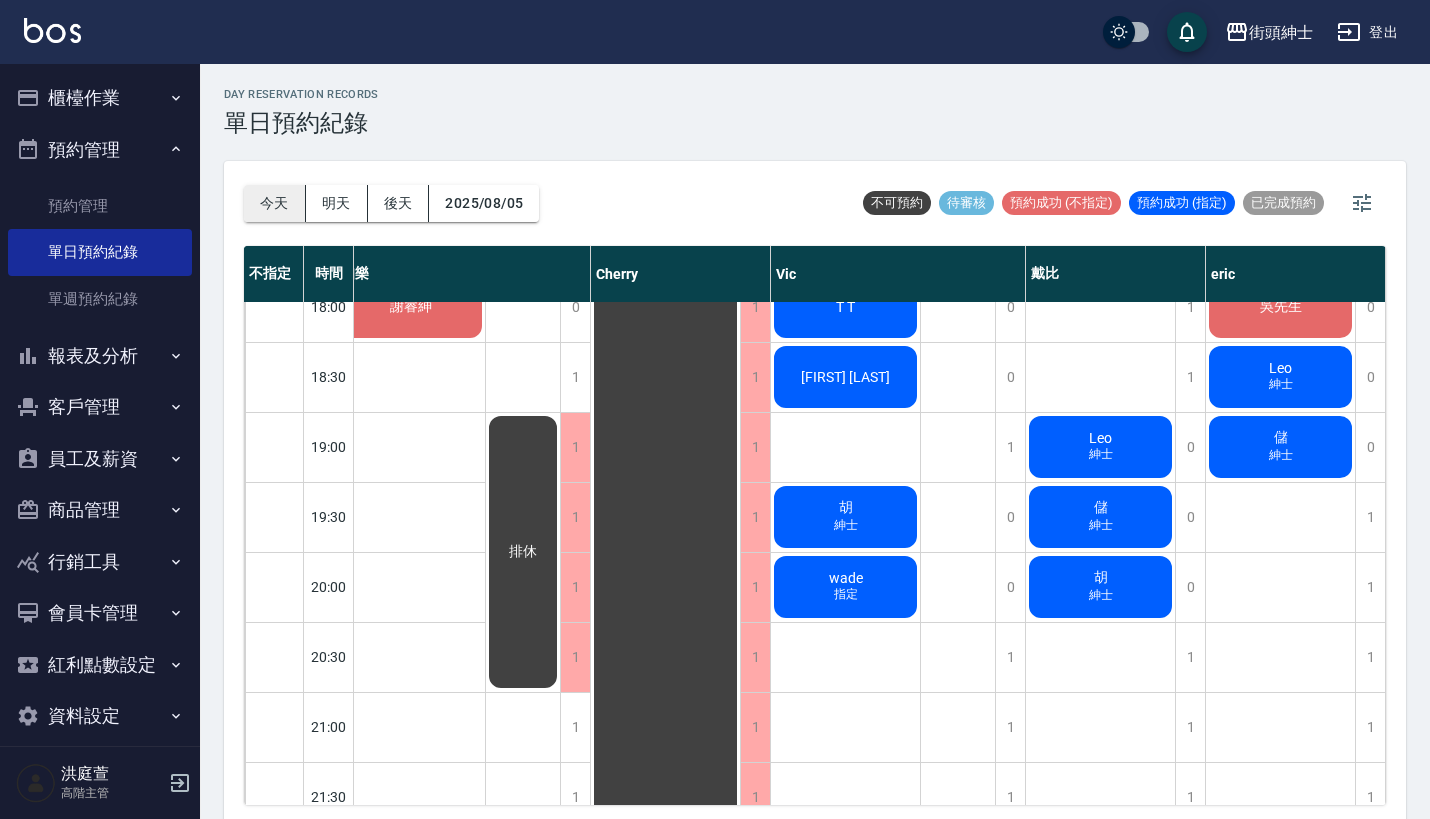 click on "今天" at bounding box center [275, 203] 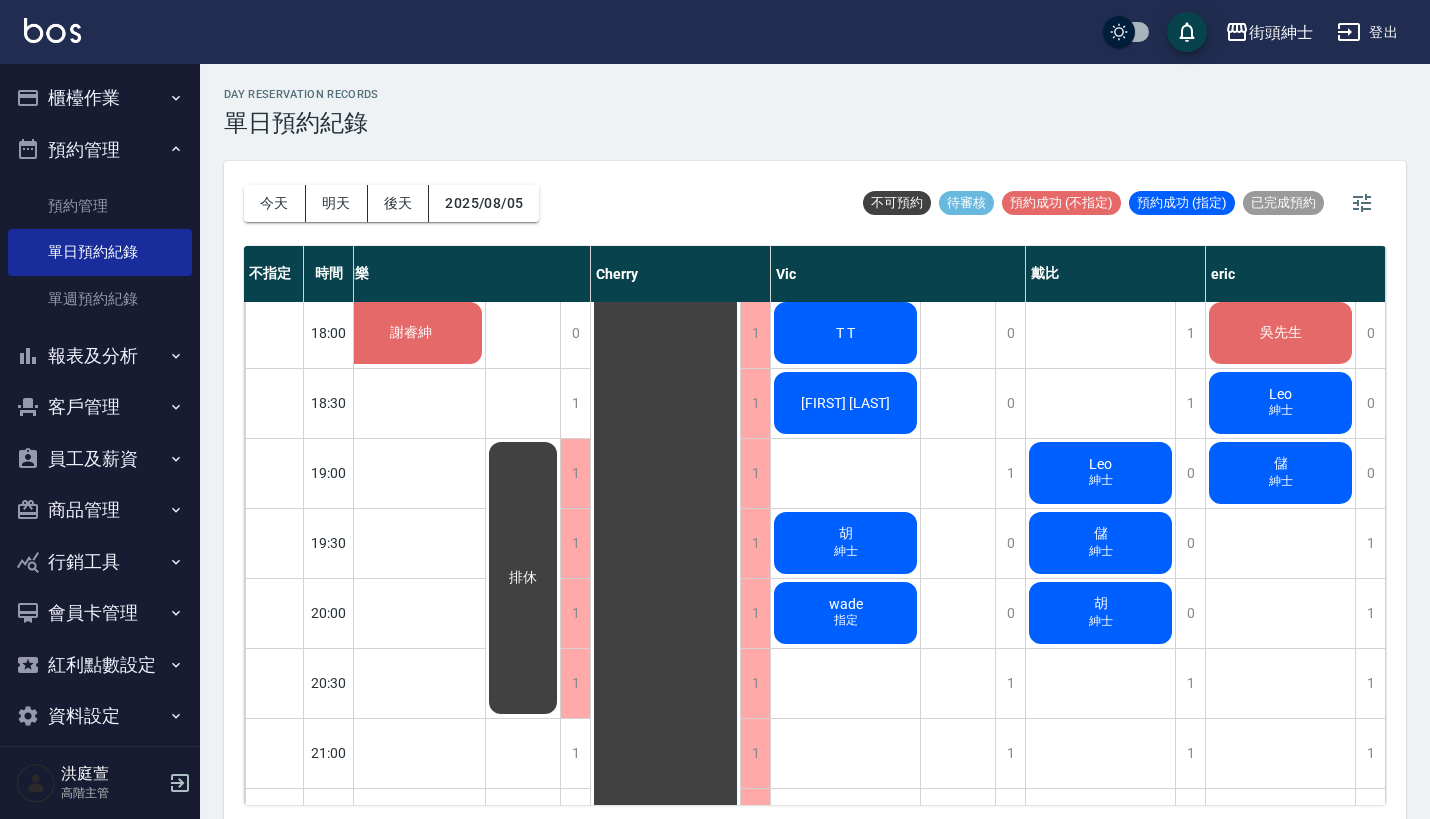 scroll, scrollTop: 1247, scrollLeft: 177, axis: both 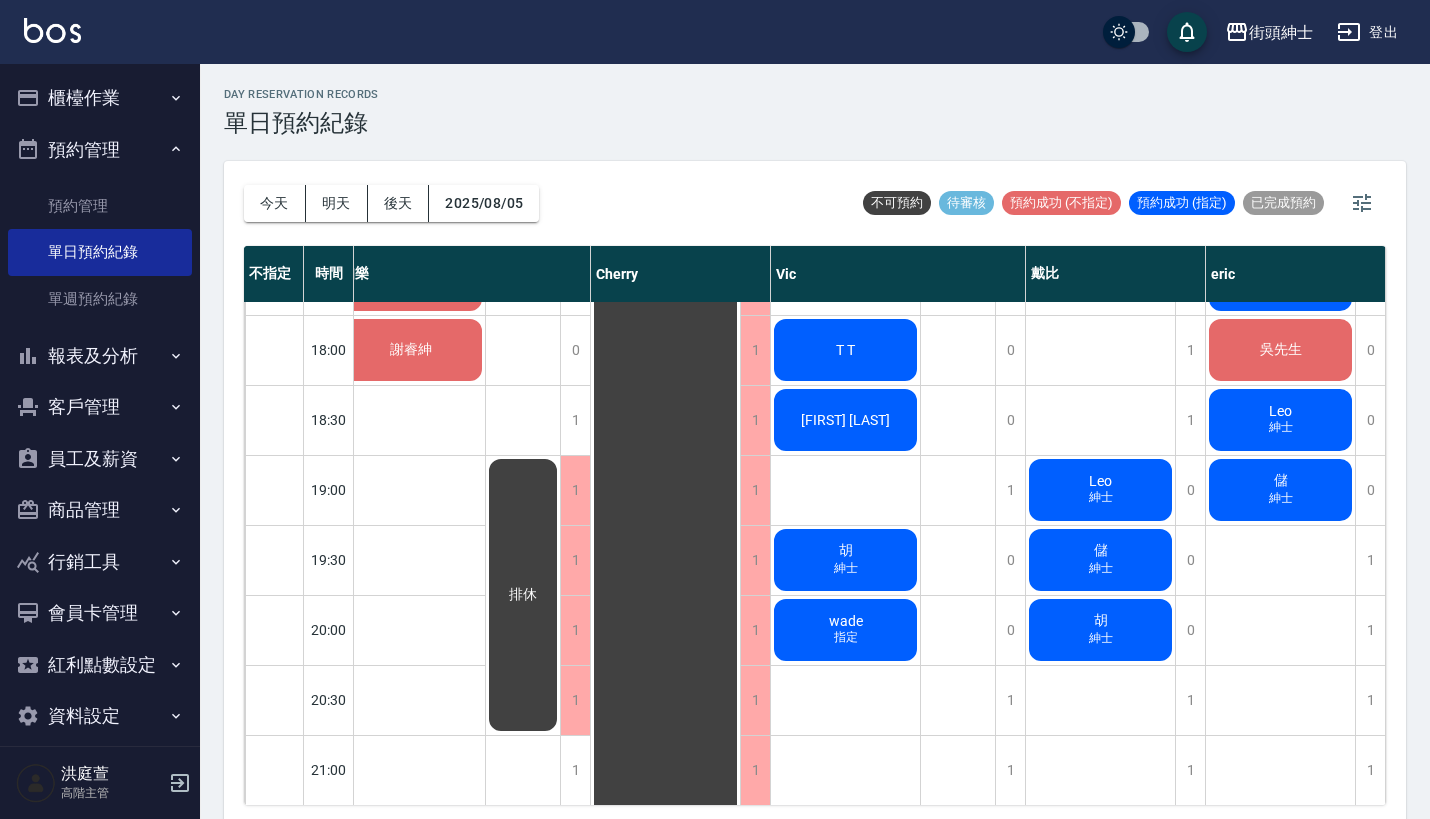 click on "Leo 紳士" at bounding box center [410, -350] 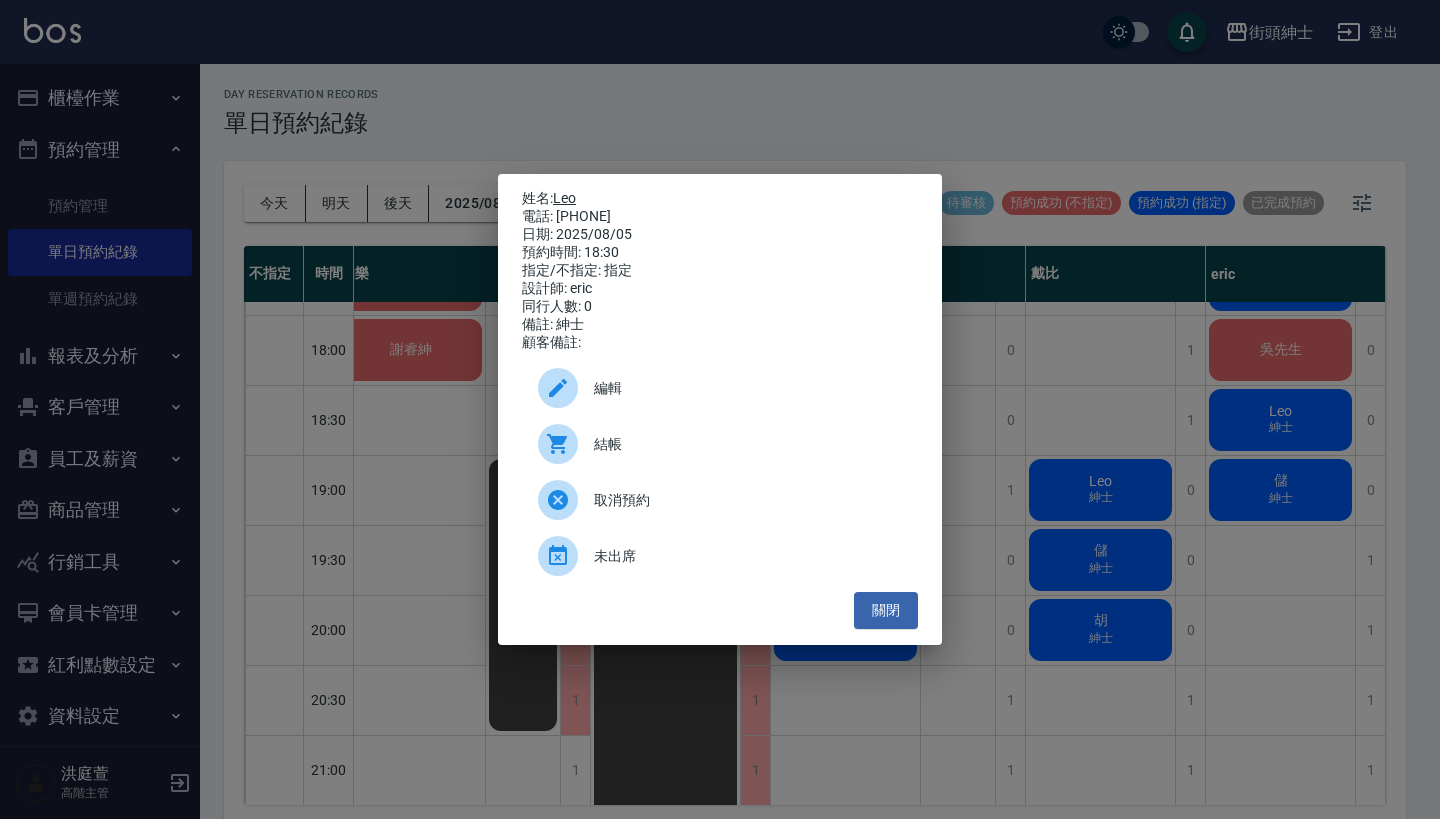 click on "Leo" at bounding box center (564, 198) 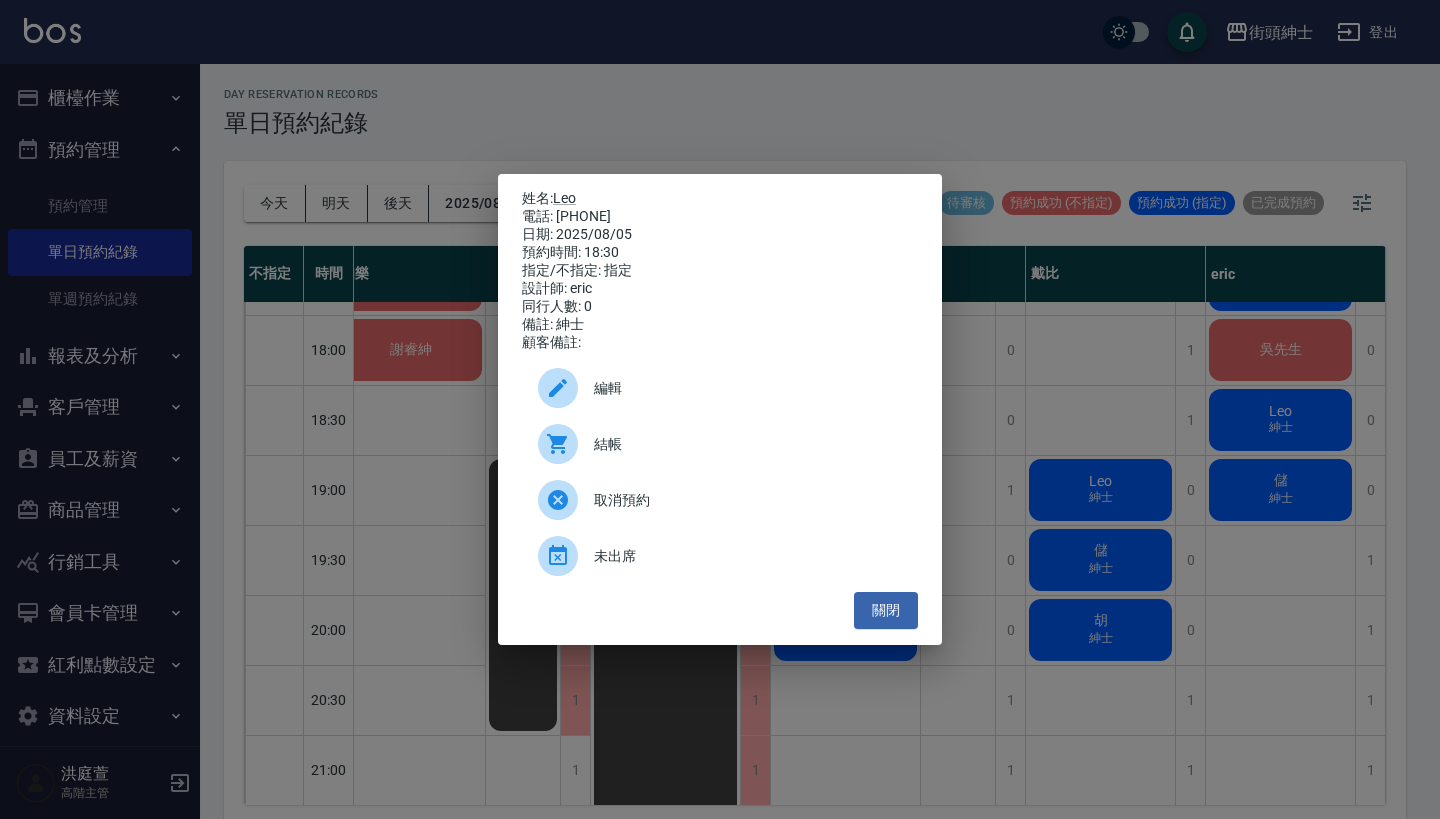 click on "姓名:  Leo 電話: 0931306579 日期: 2025/08/05 預約時間: 18:30 指定/不指定: 指定 設計師: eric 同行人數: 0 備註: 紳士 顧客備註:  編輯 結帳 取消預約 未出席 關閉" at bounding box center (720, 409) 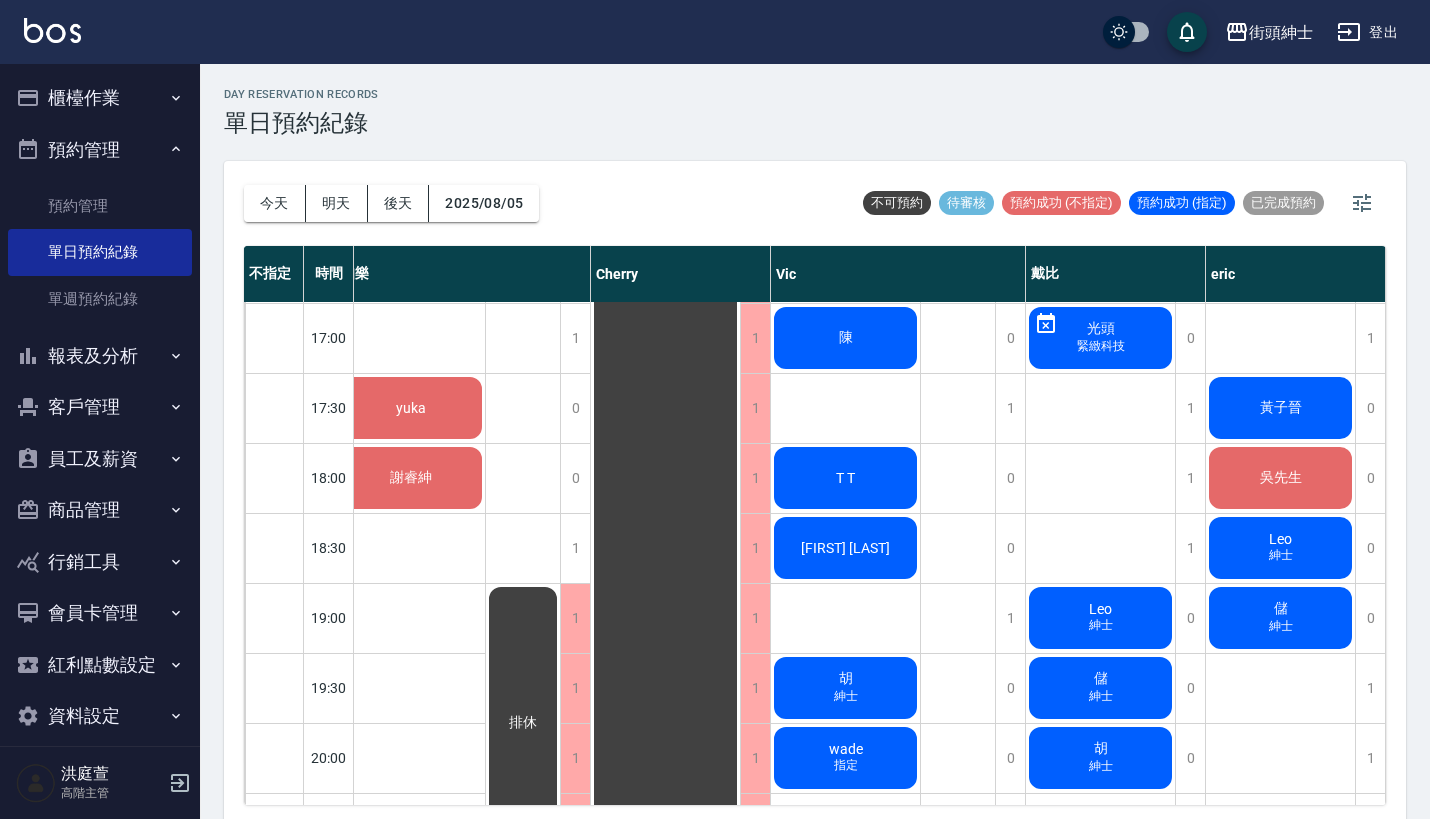 scroll, scrollTop: 1119, scrollLeft: 178, axis: both 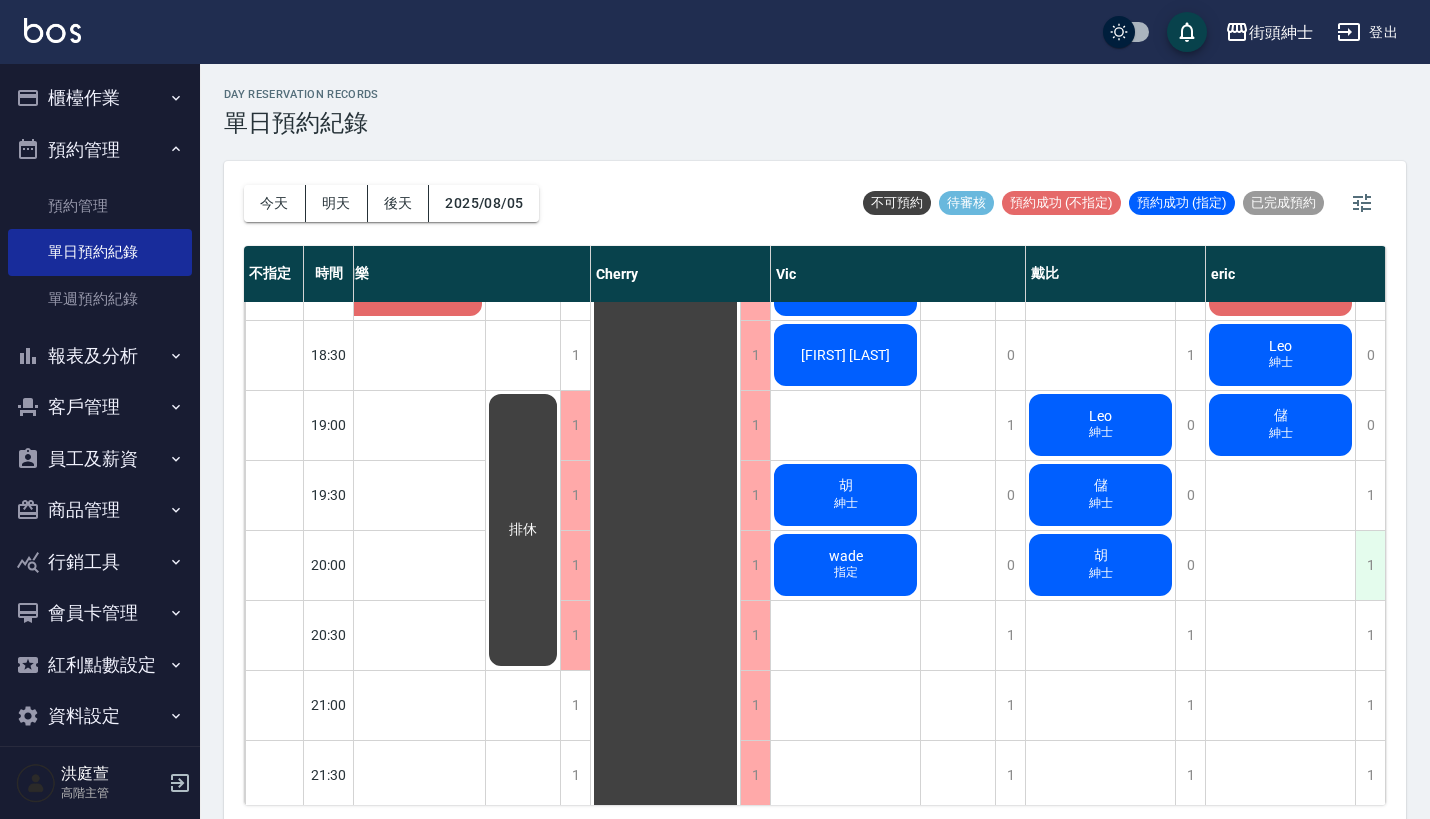 click on "1" at bounding box center [1370, 565] 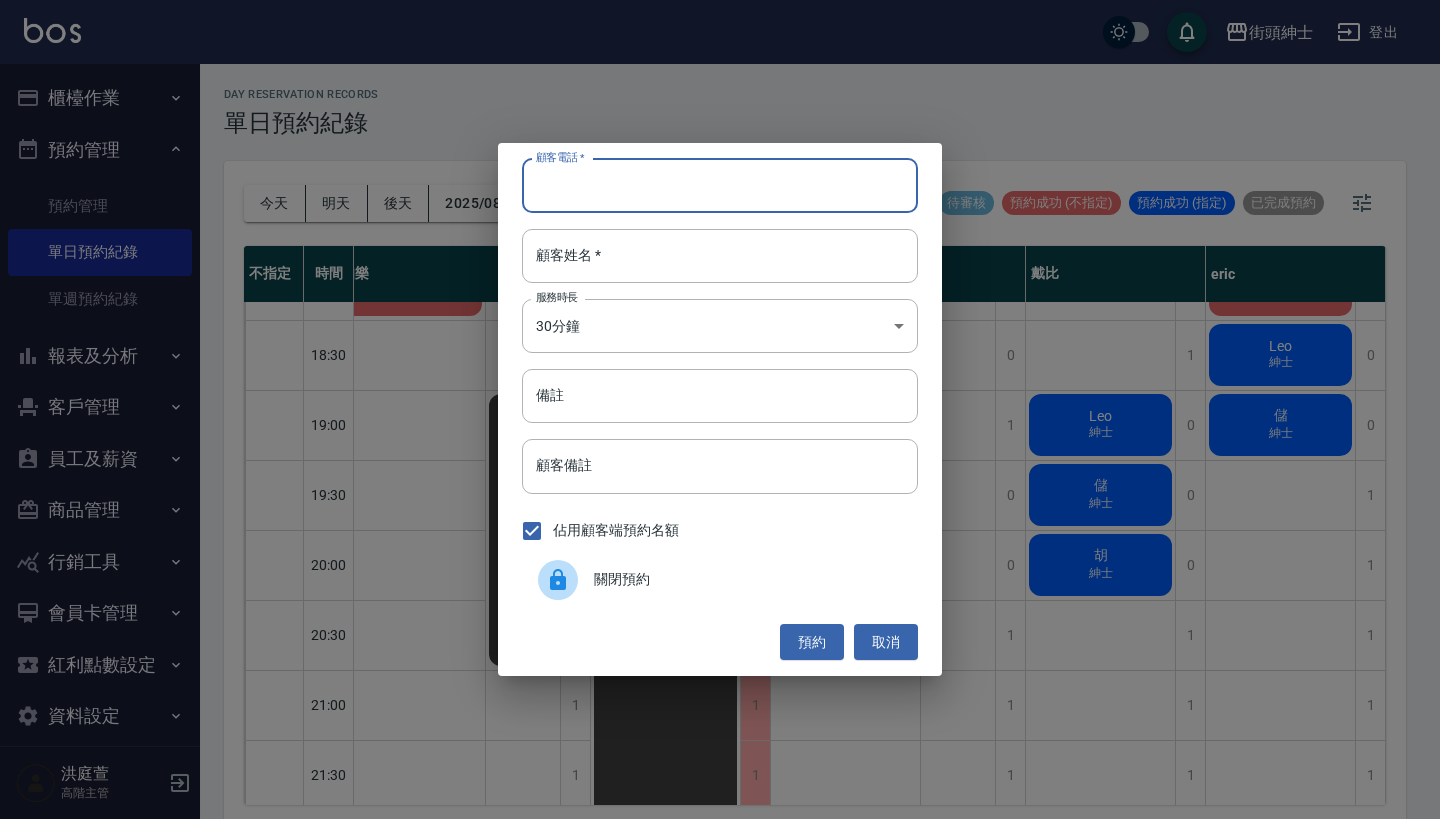 paste on "林麒 電話：0978185979" 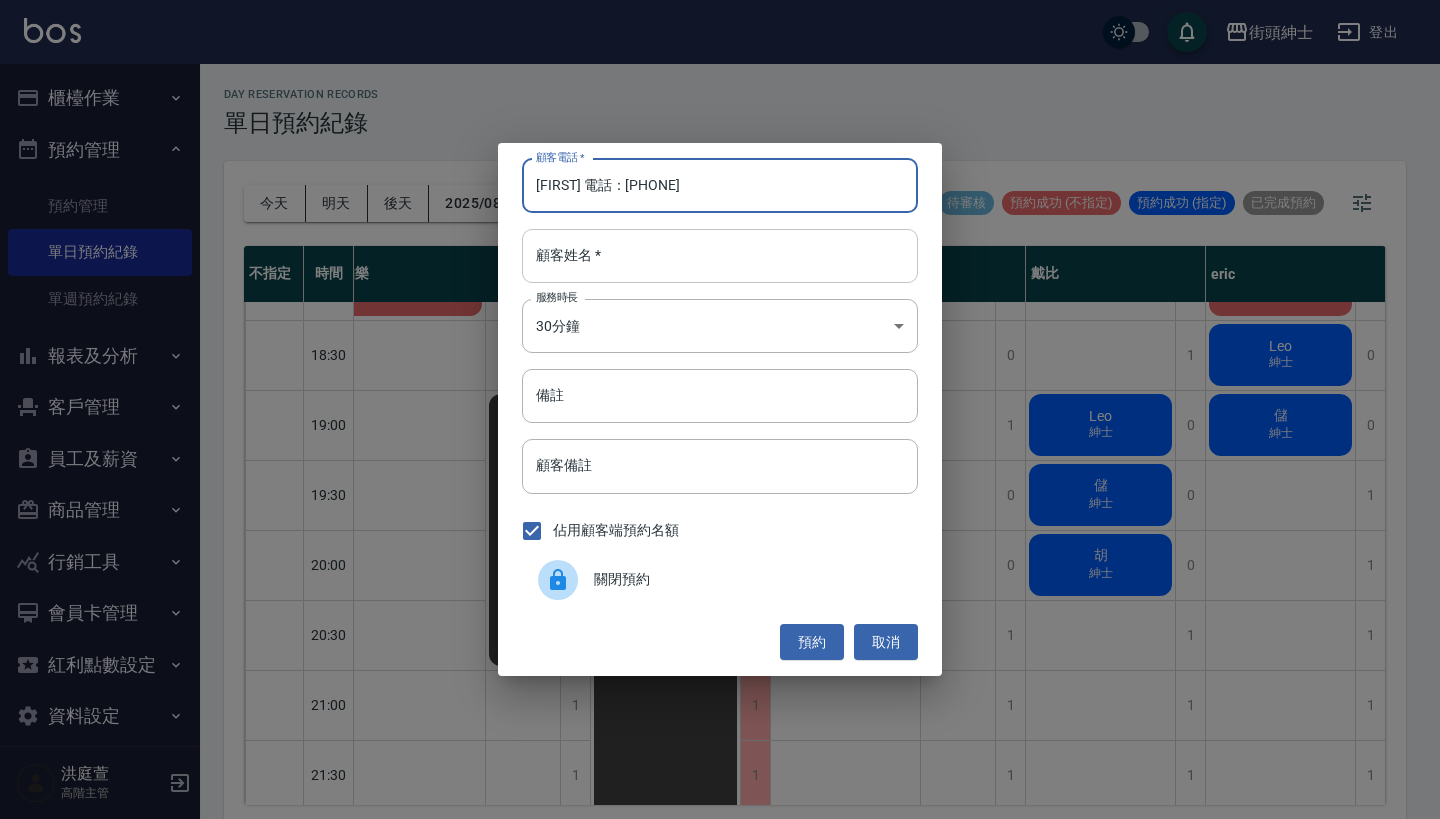 type on "林麒 電話：0978185979" 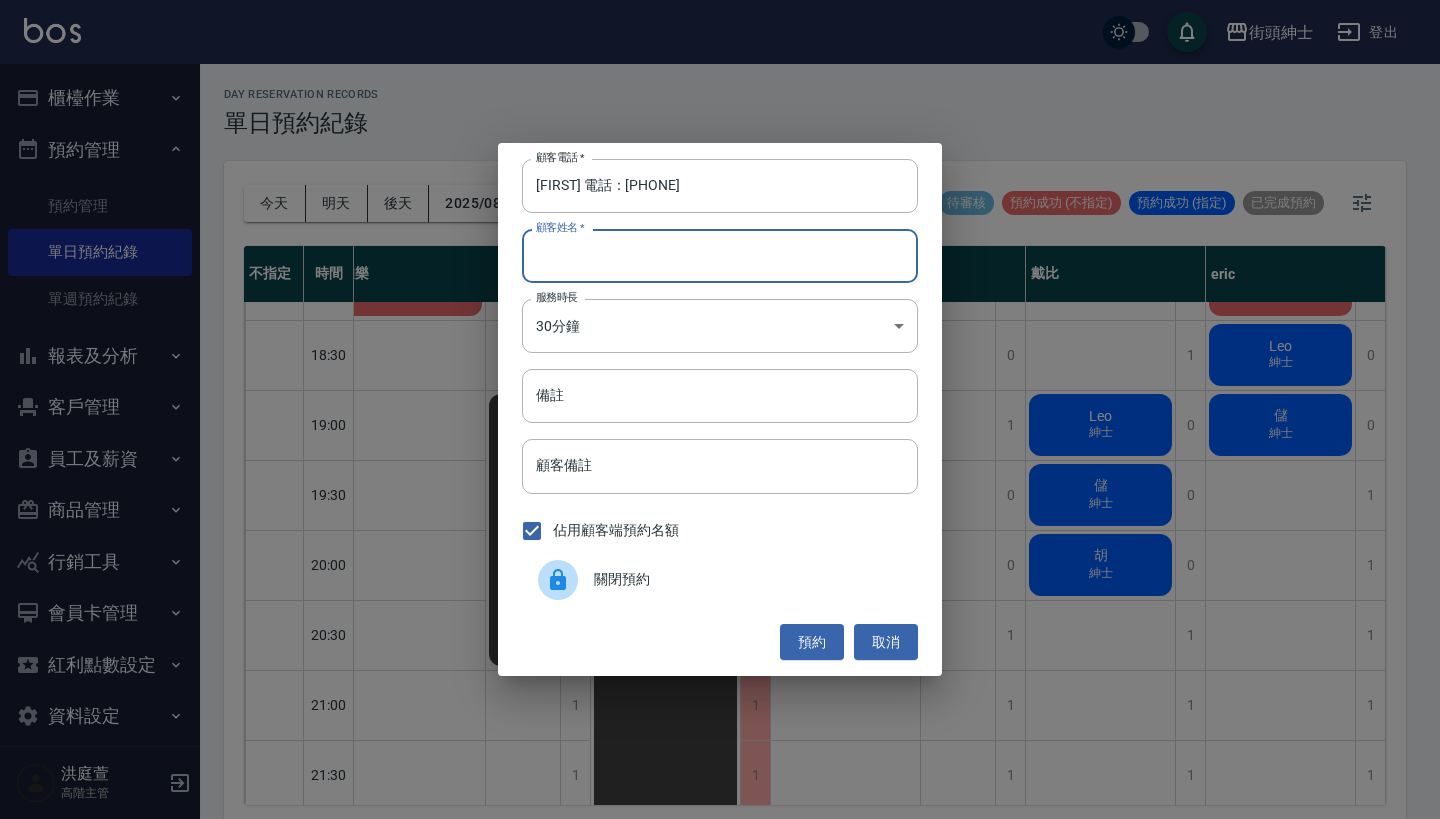 paste on "林麒 電話：0978185979" 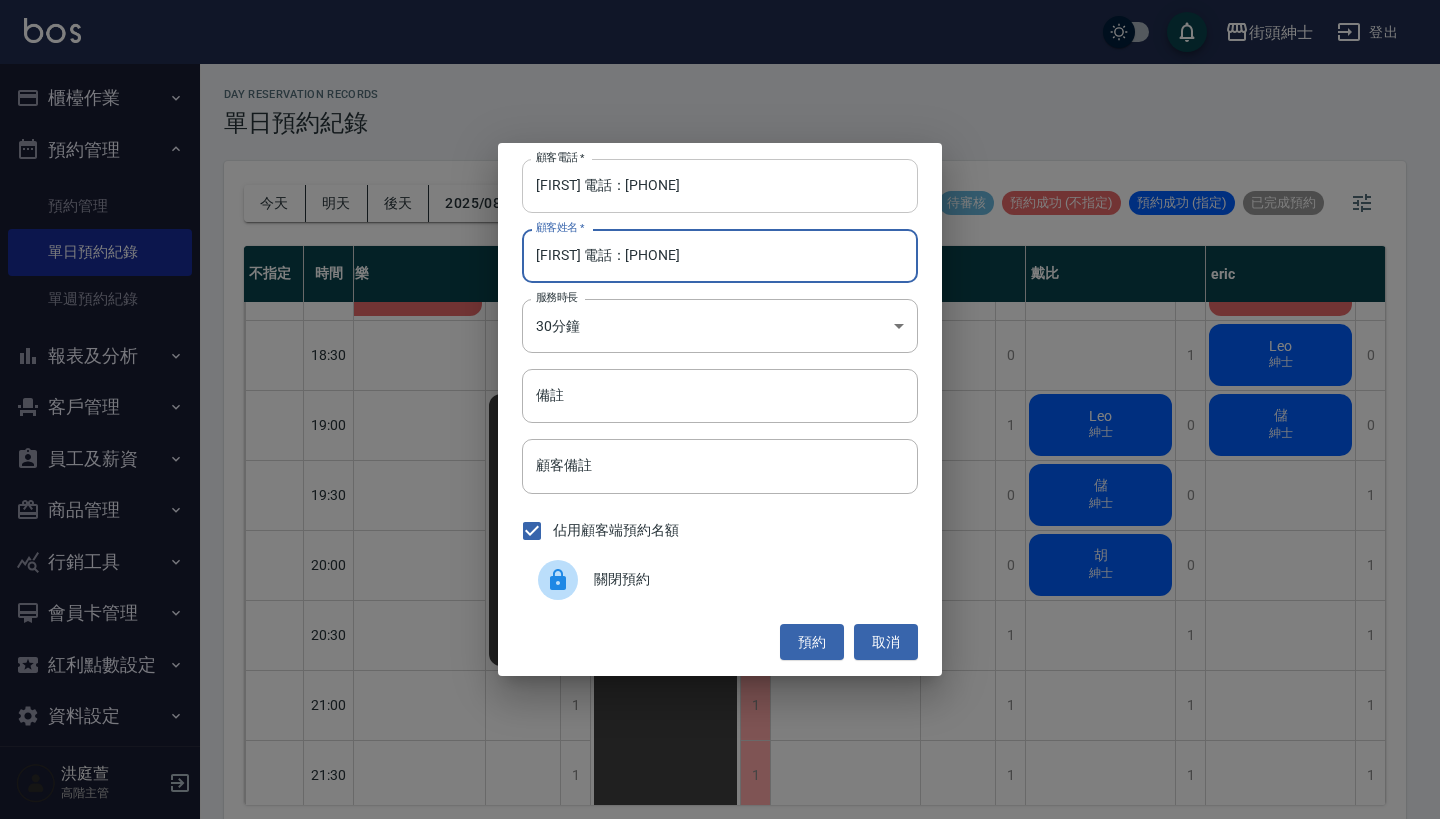 type on "林麒 電話：0978185979" 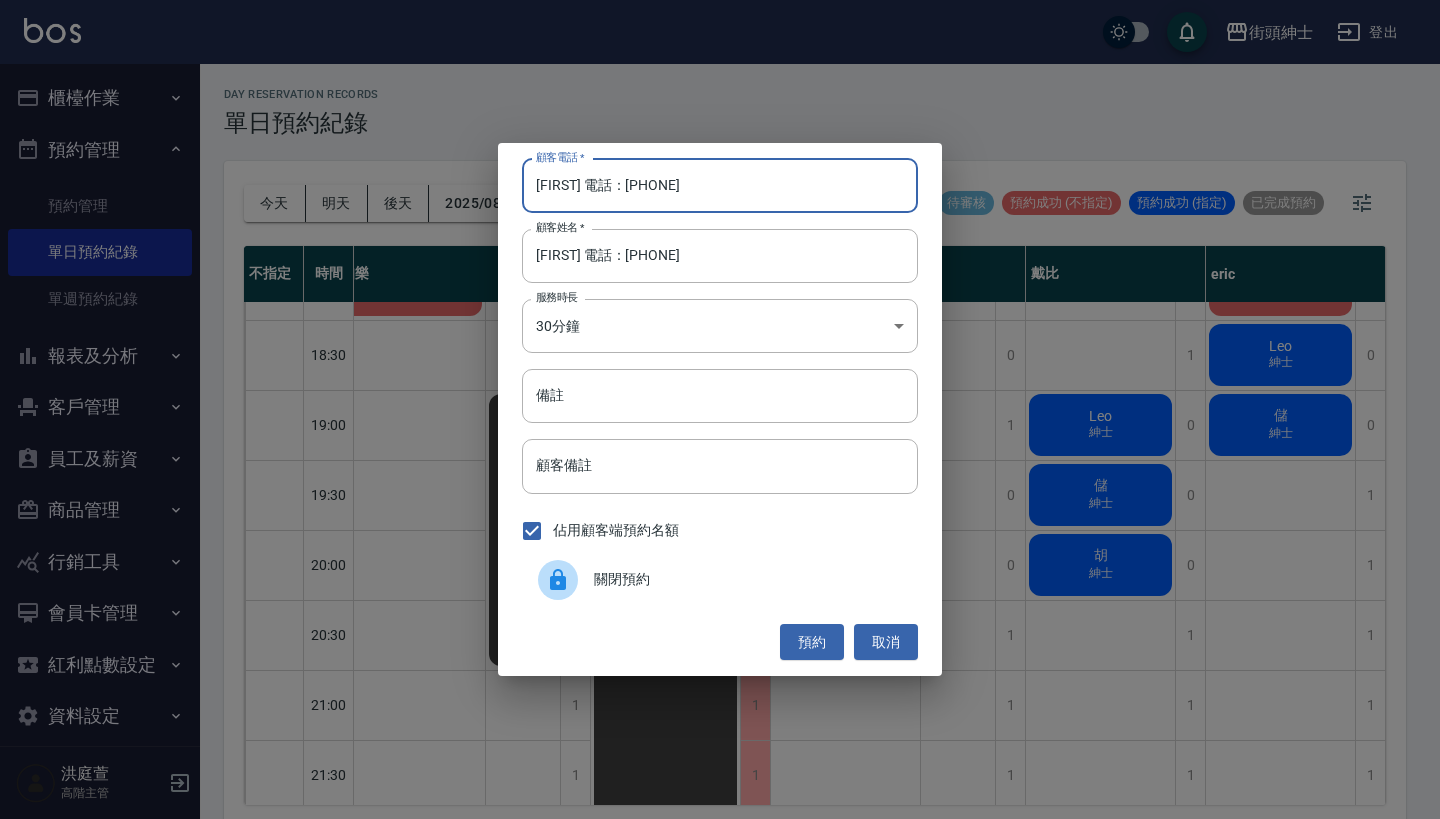 drag, startPoint x: 613, startPoint y: 187, endPoint x: 320, endPoint y: 187, distance: 293 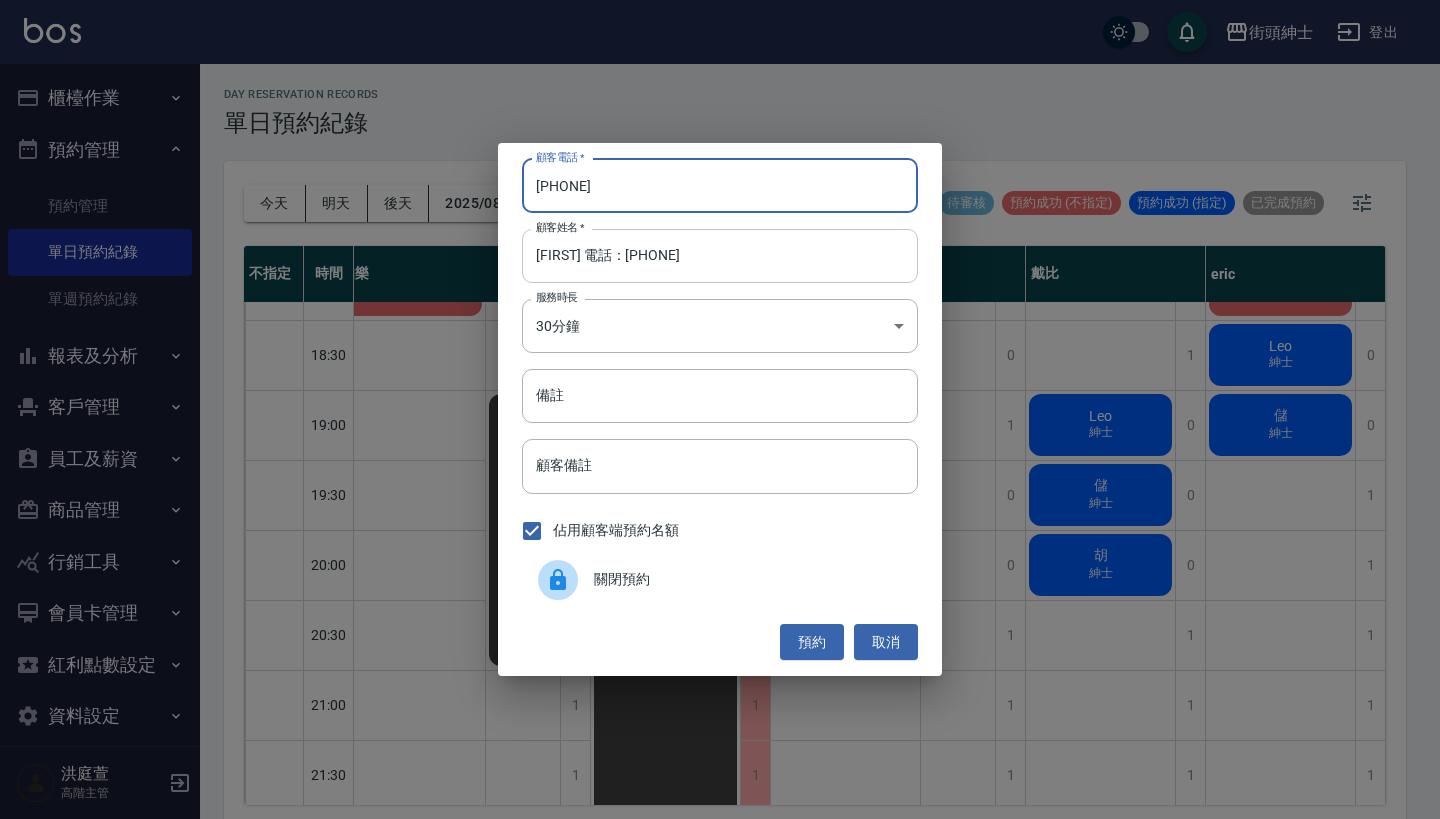 type on "0978185979" 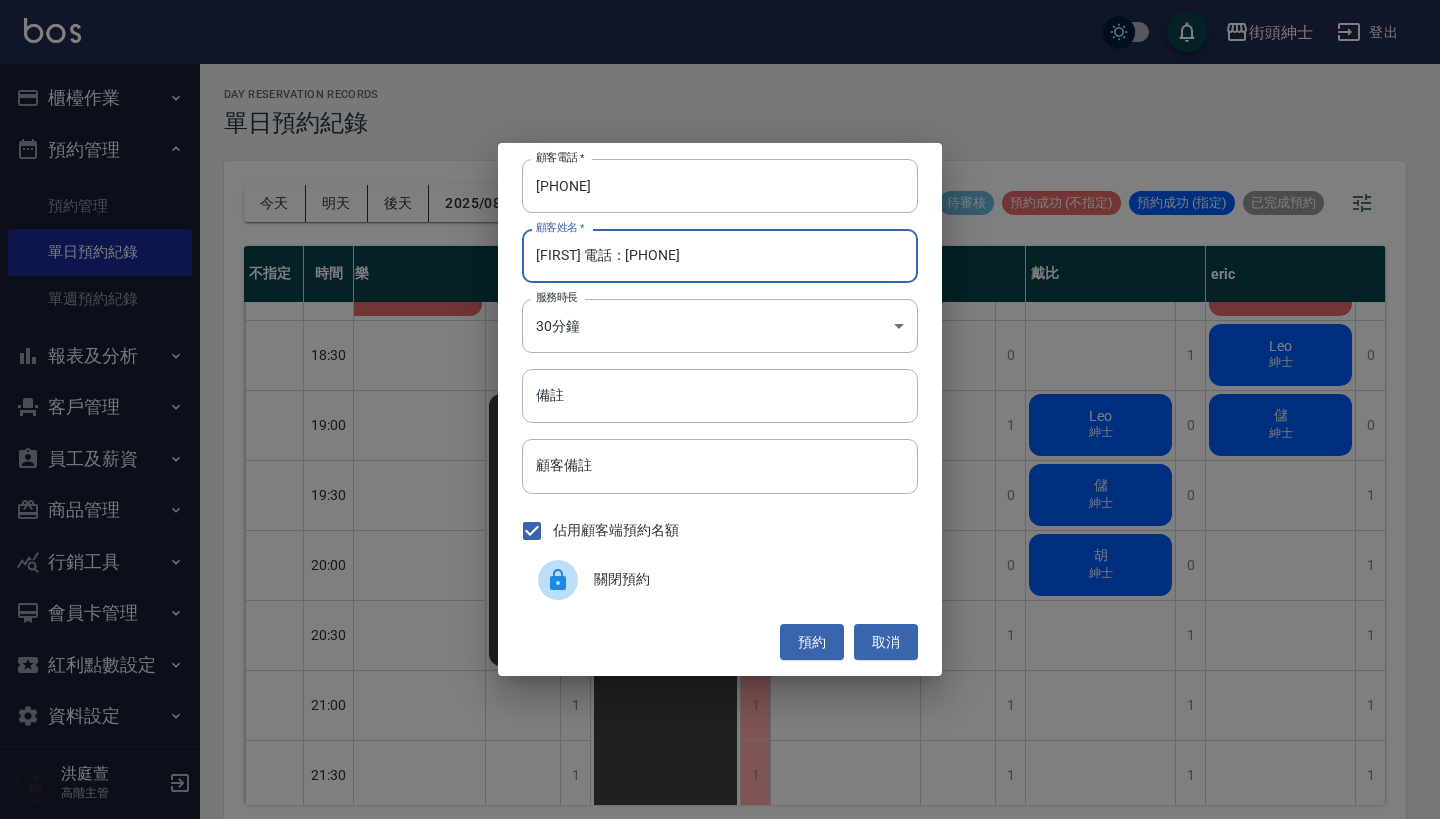 drag, startPoint x: 699, startPoint y: 256, endPoint x: 574, endPoint y: 256, distance: 125 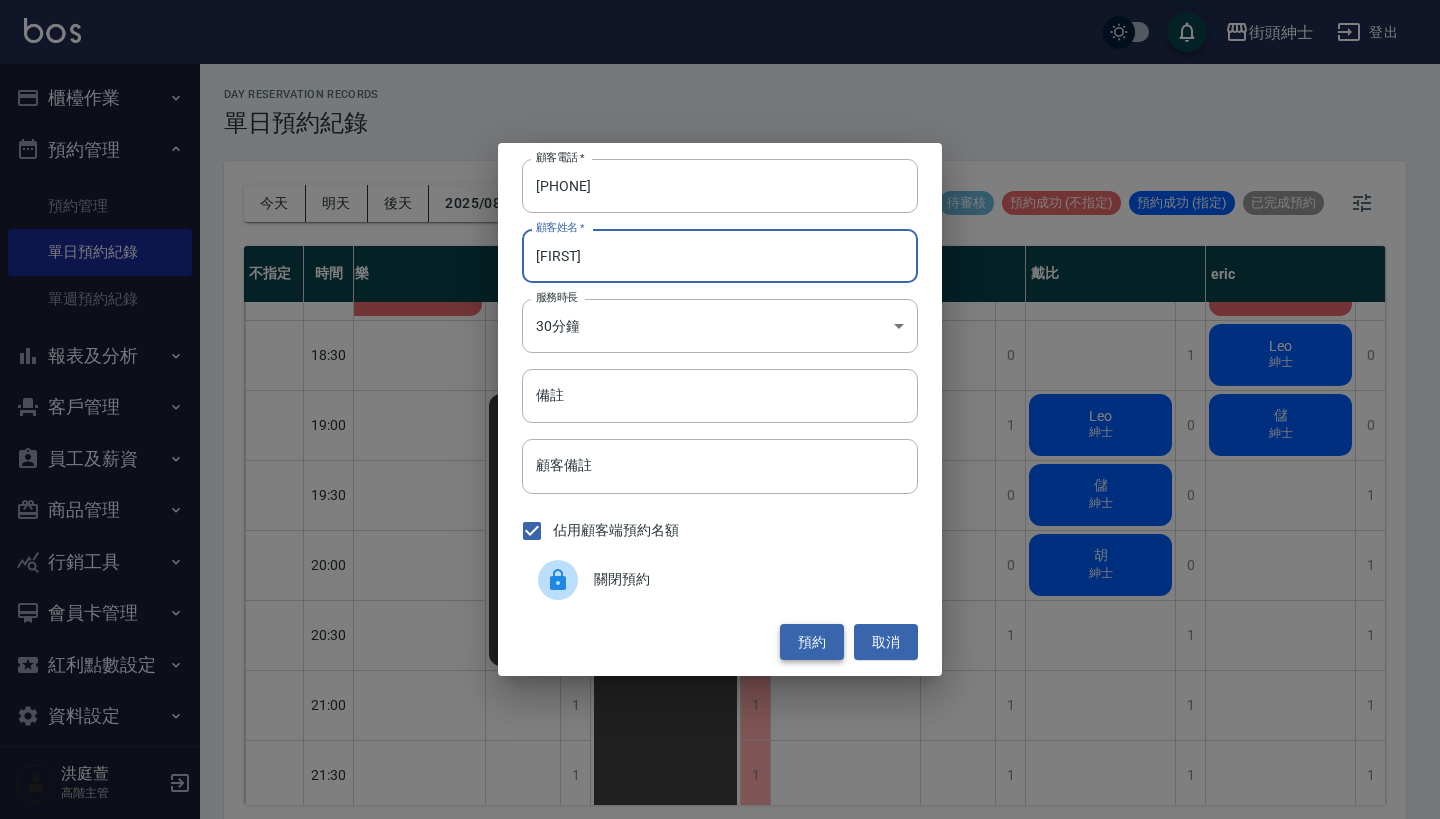 type on "林麒" 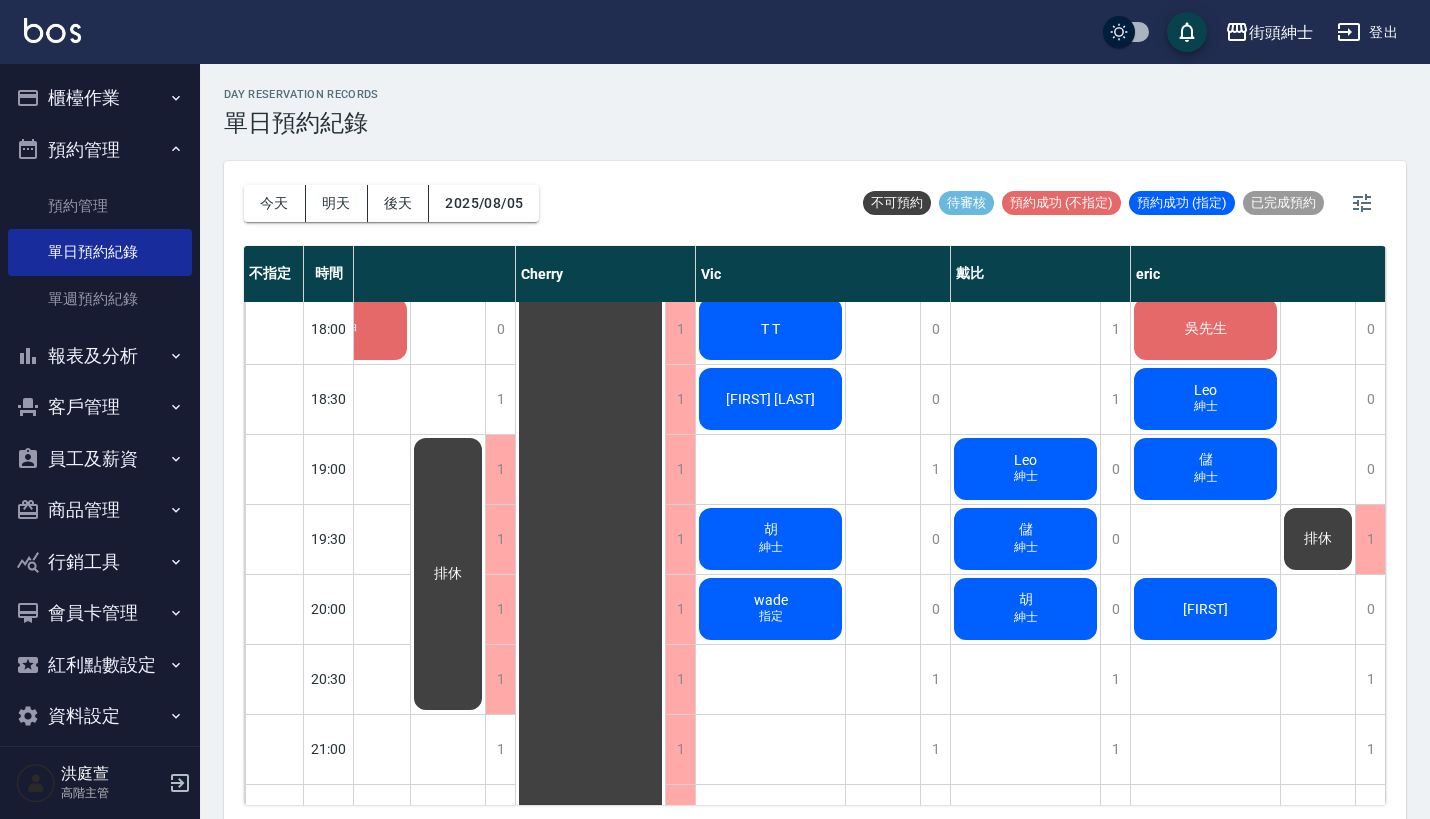 scroll, scrollTop: 1269, scrollLeft: 250, axis: both 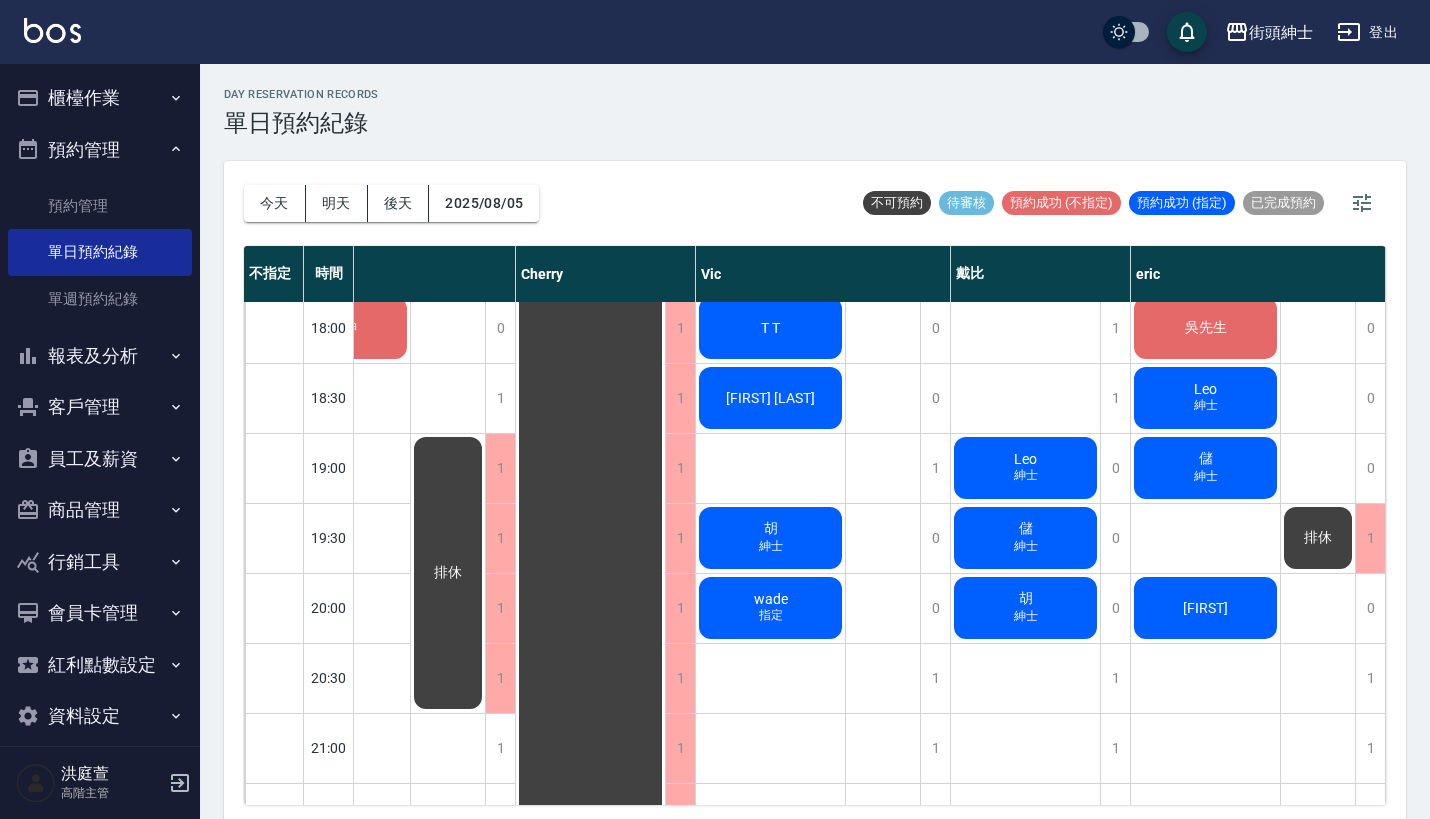 click on "林麒" at bounding box center (335, -372) 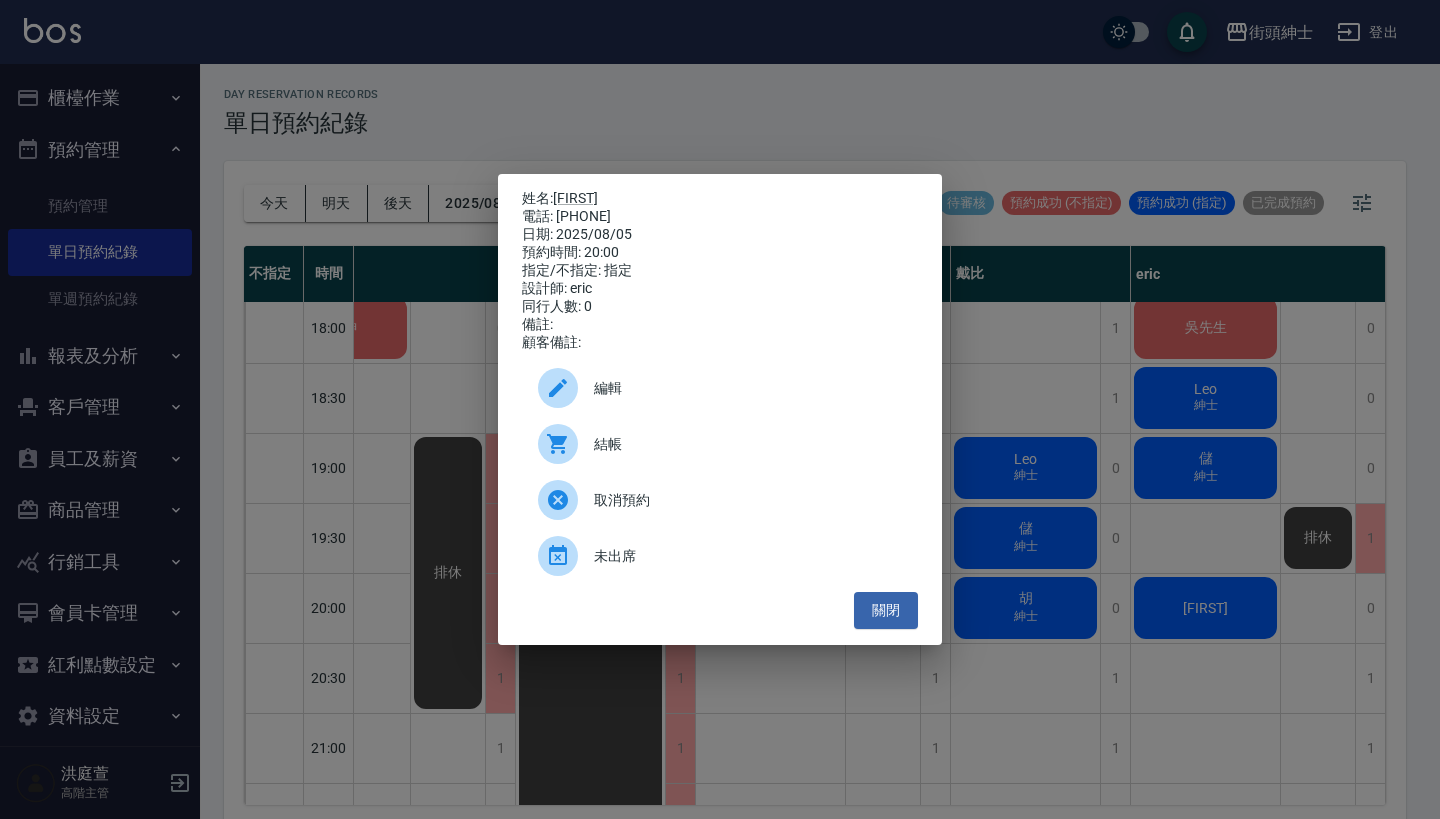 click on "編輯" at bounding box center (720, 388) 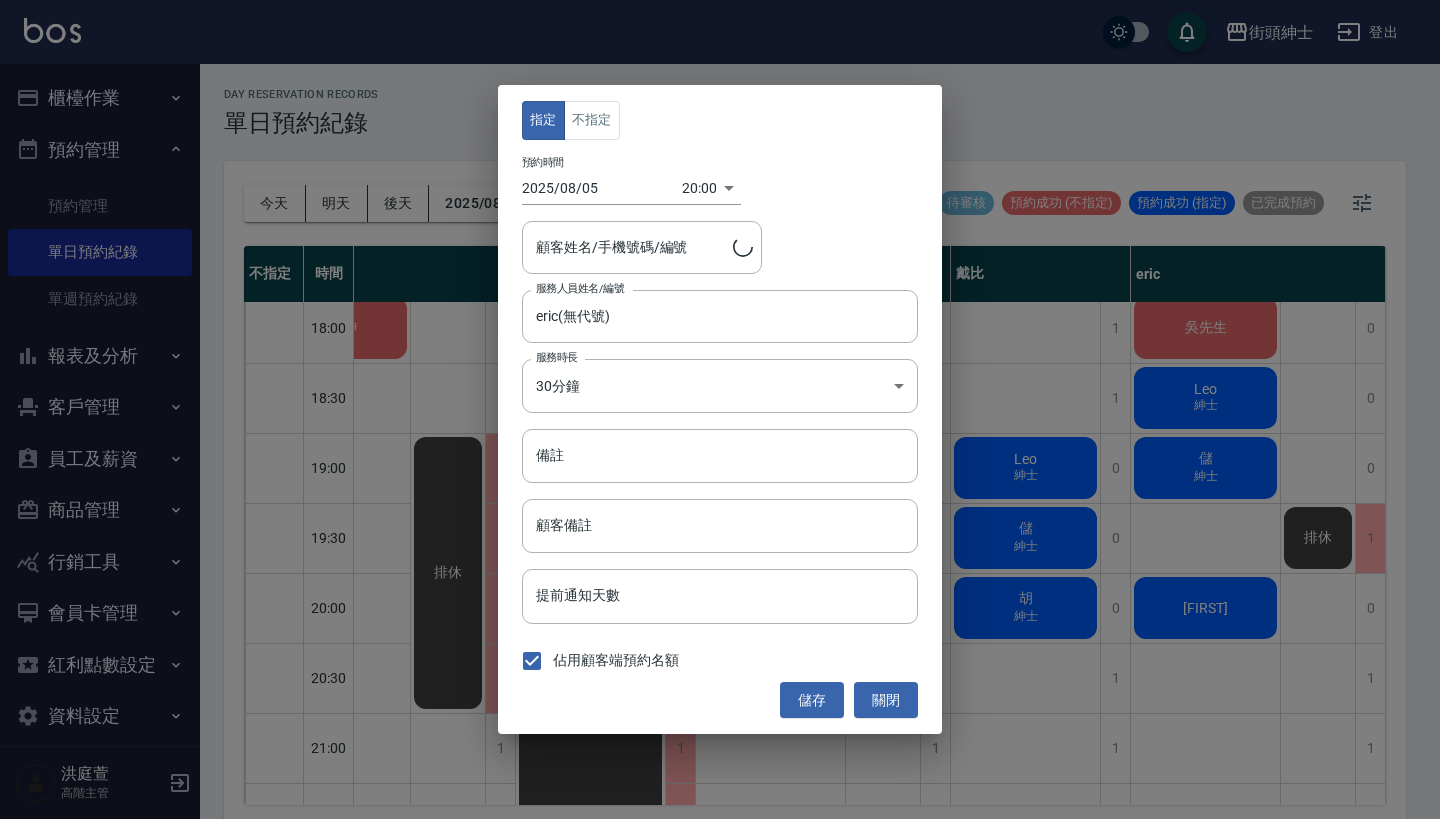 type on "林麒/0978185979" 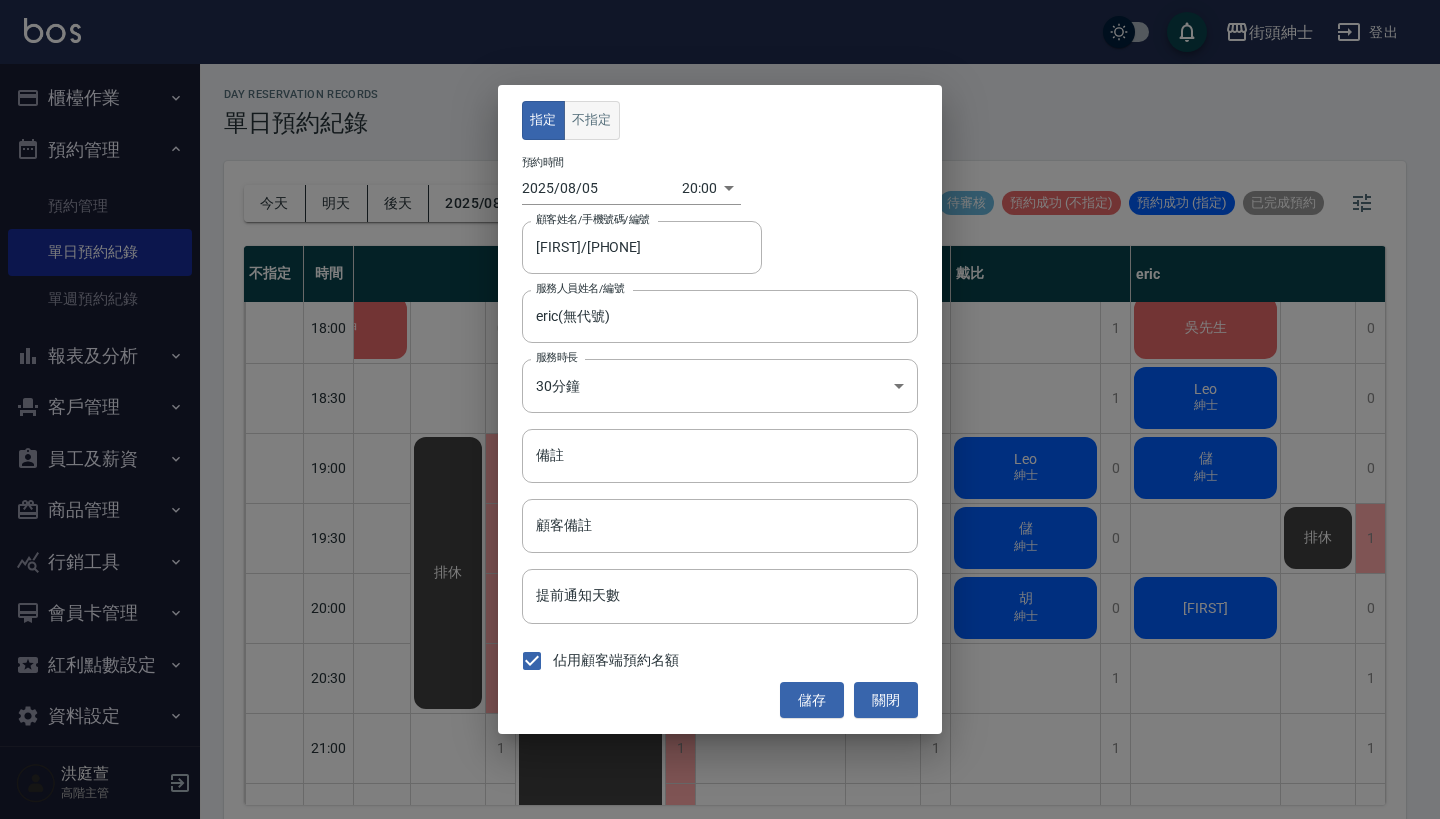 click on "不指定" at bounding box center [592, 120] 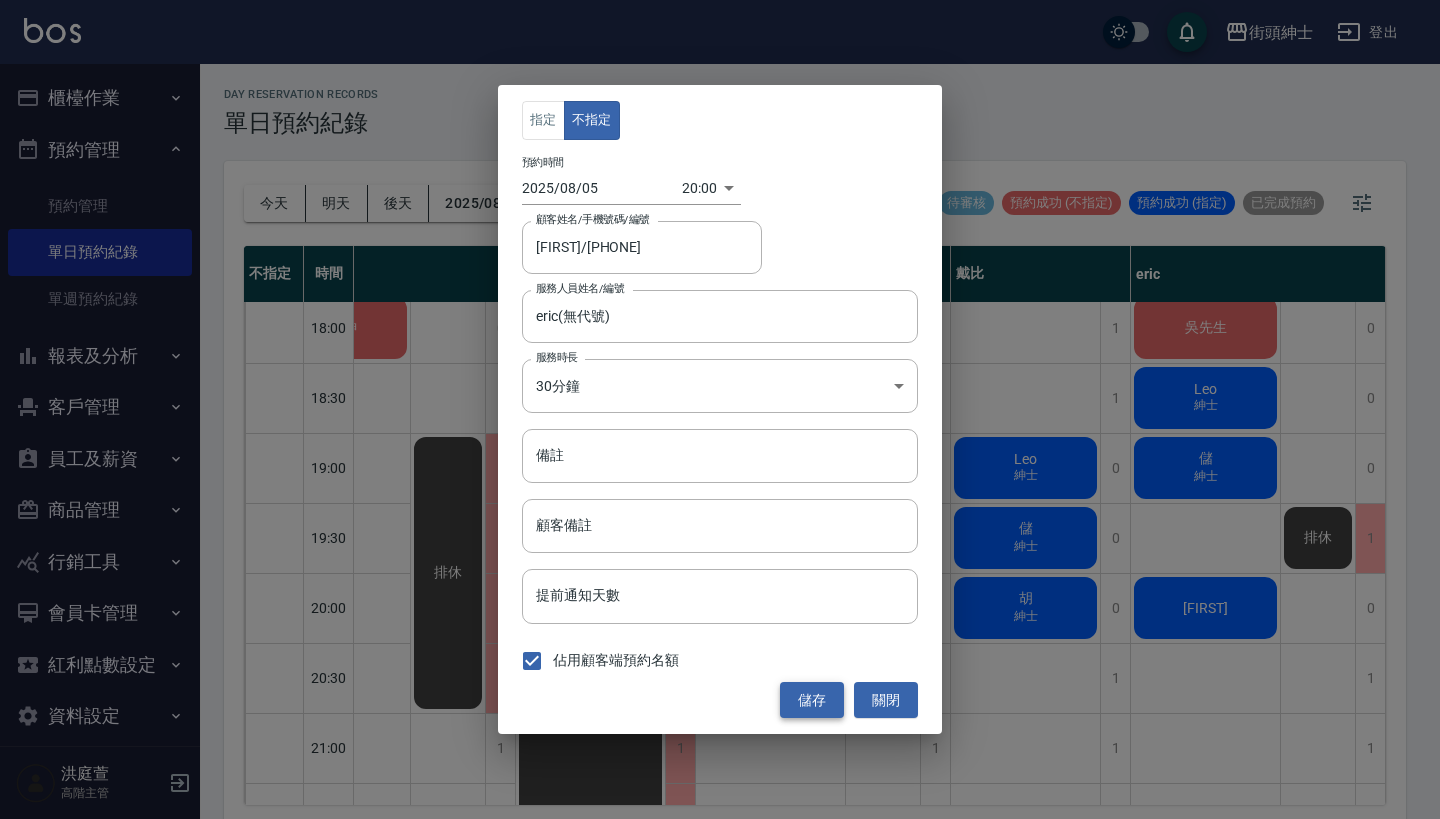 click on "儲存" at bounding box center (812, 700) 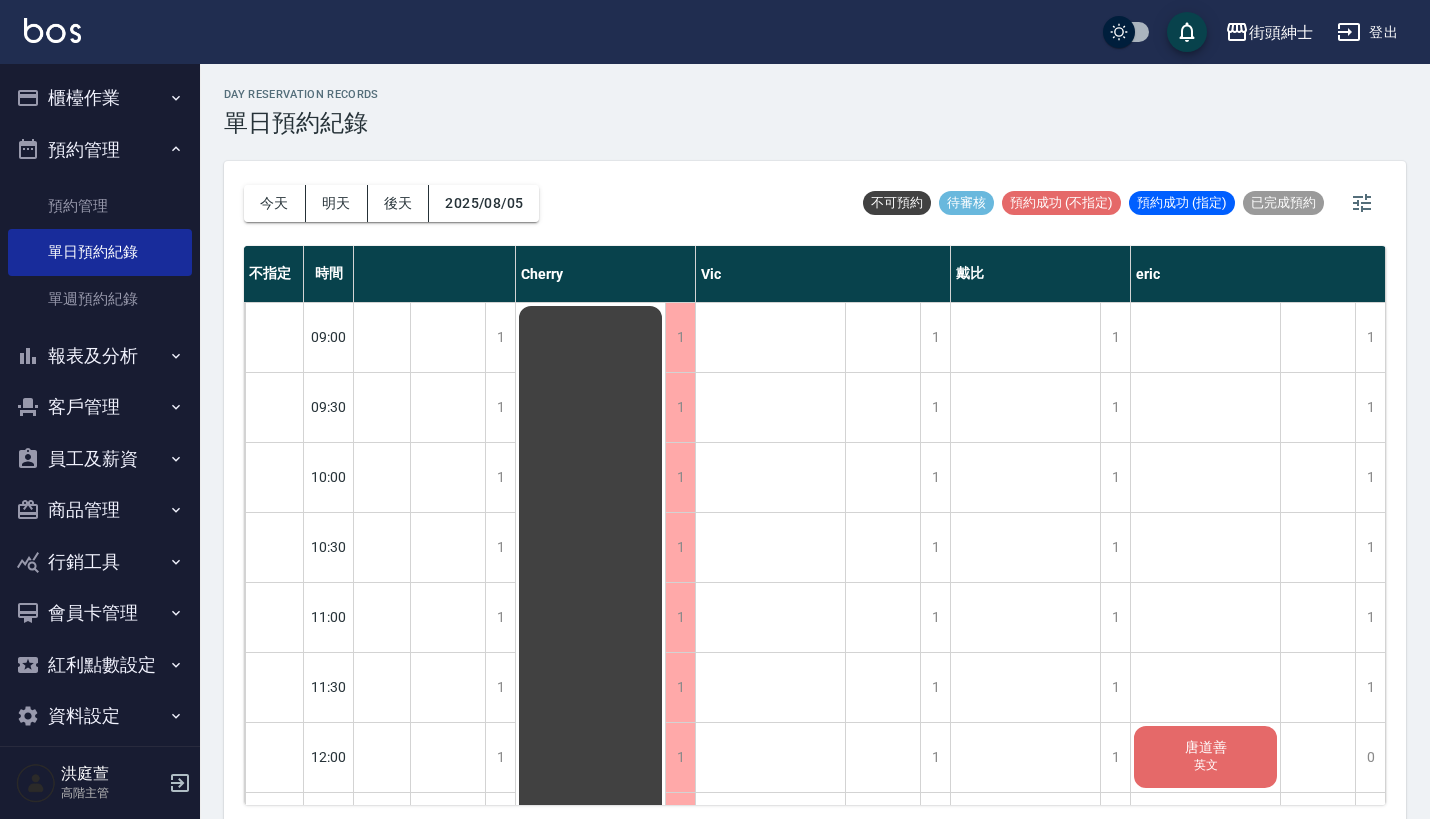 scroll, scrollTop: 0, scrollLeft: 243, axis: horizontal 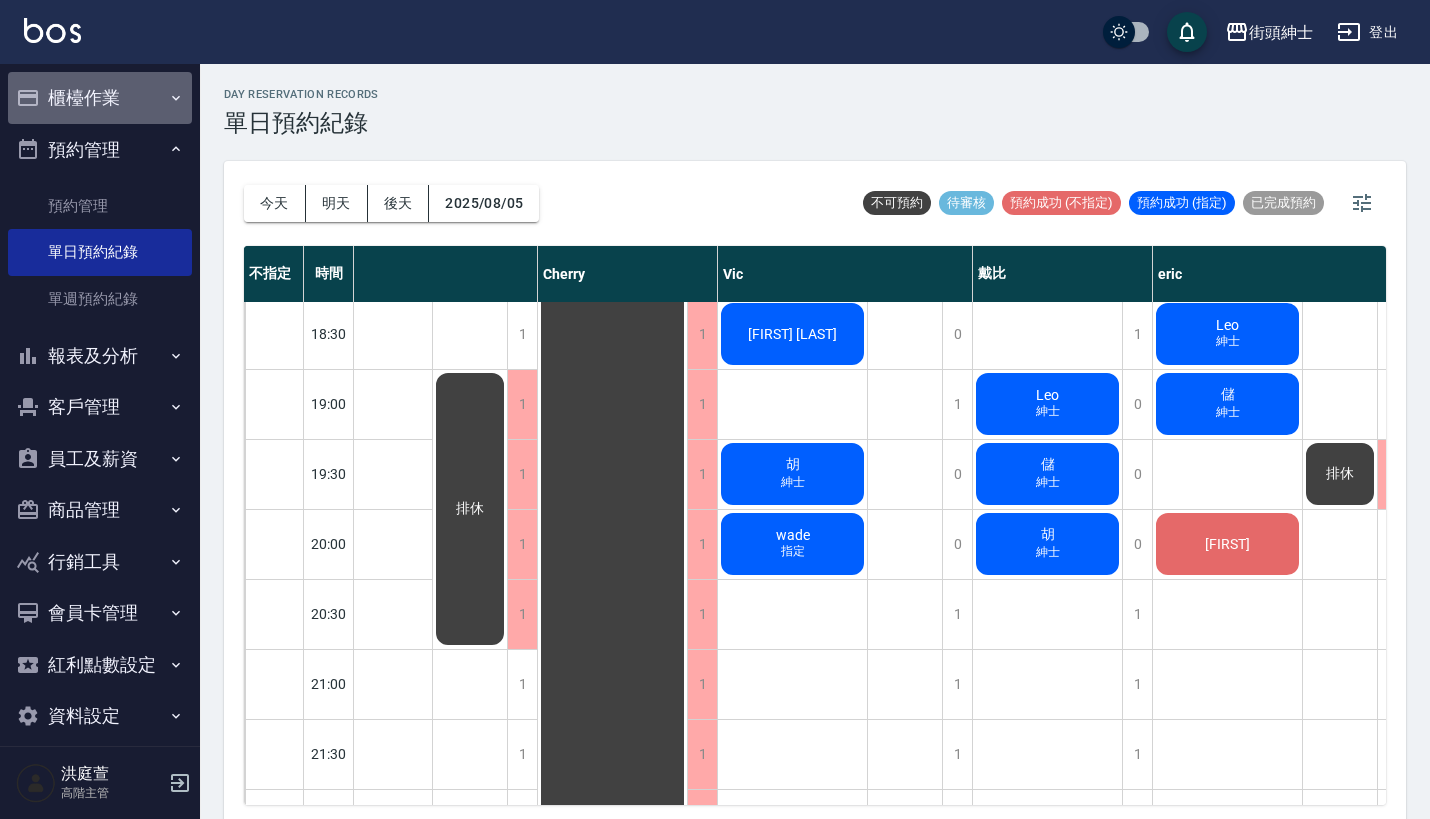 click on "櫃檯作業" at bounding box center (100, 98) 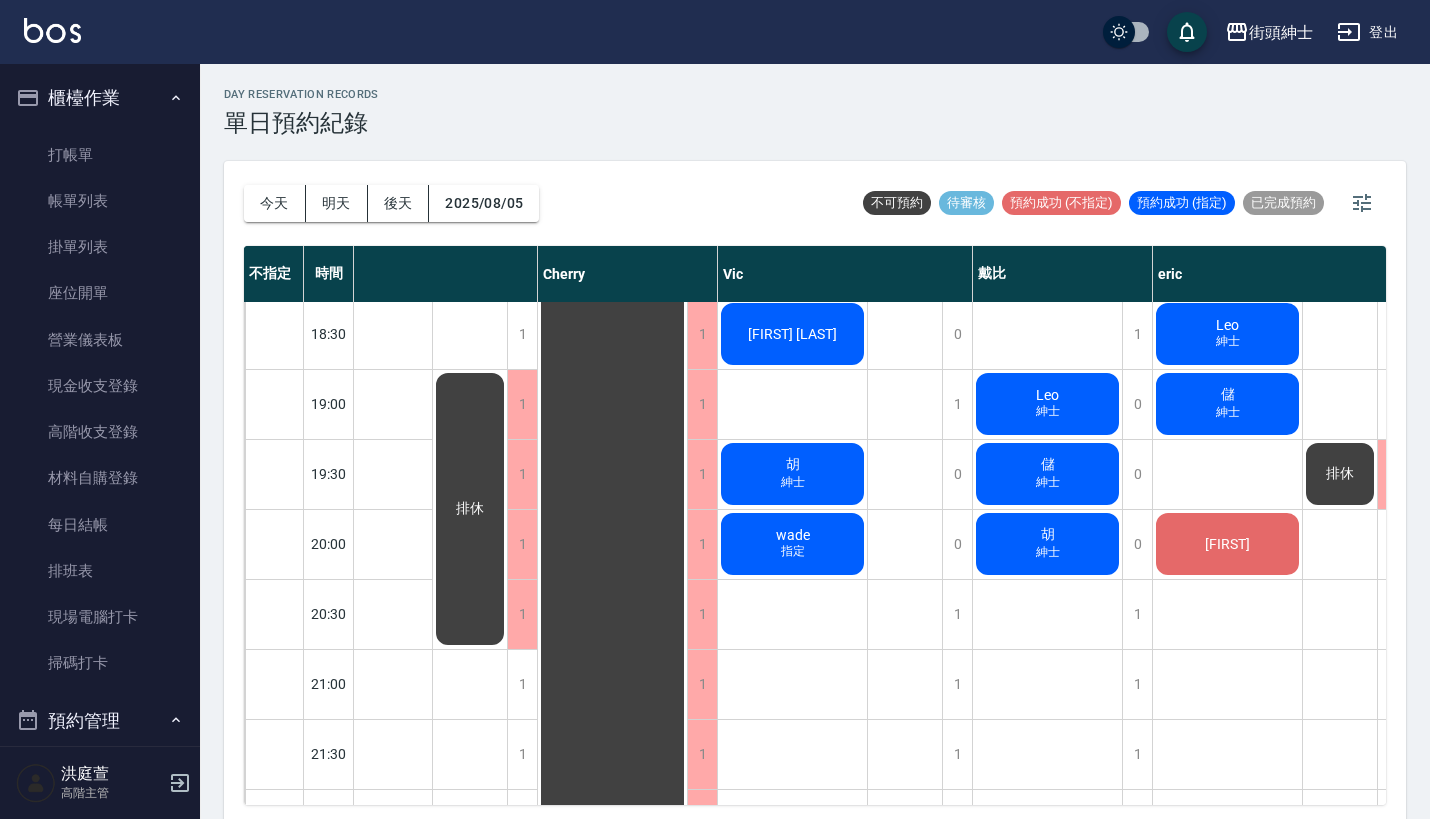 scroll, scrollTop: 0, scrollLeft: 0, axis: both 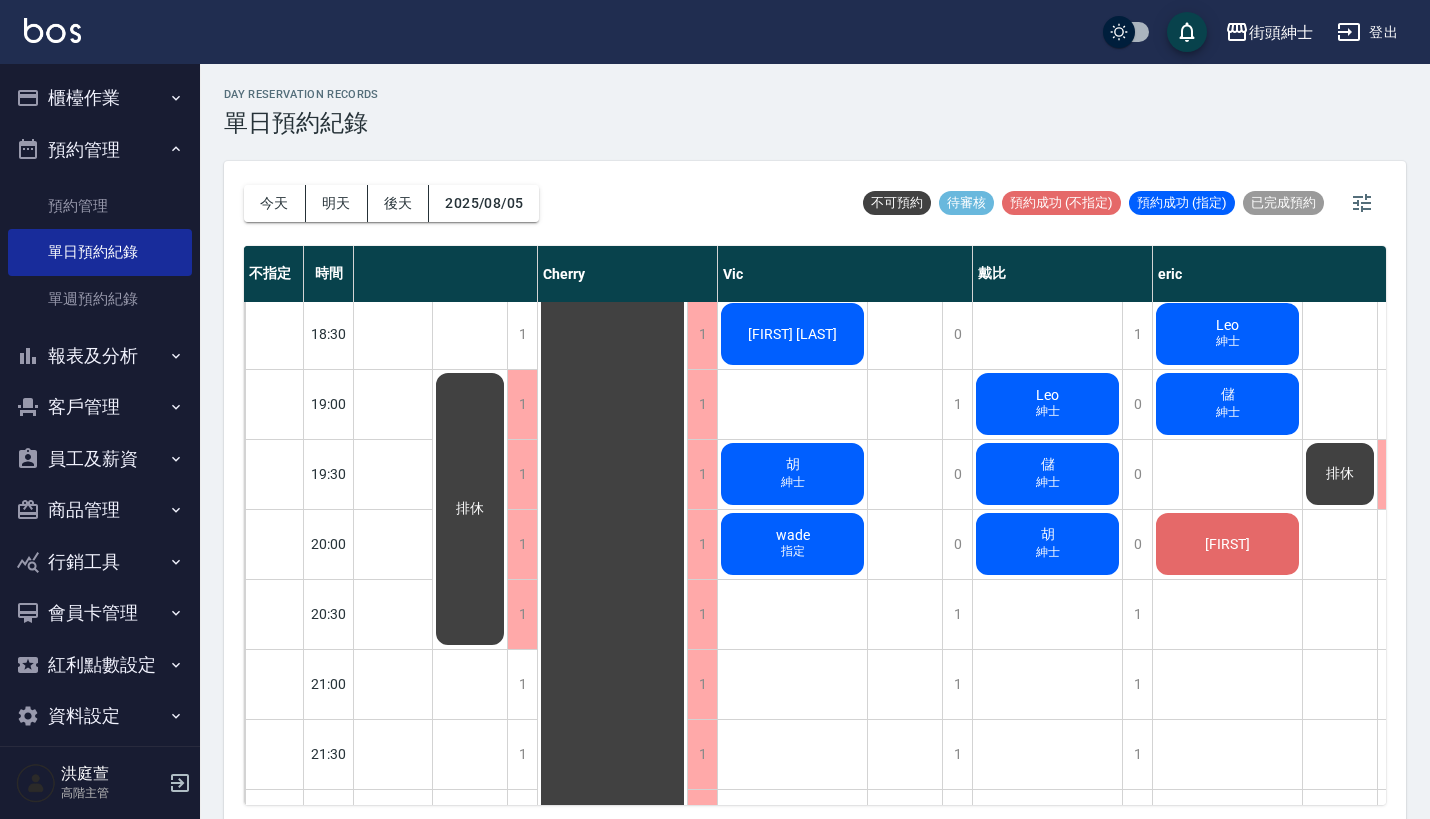 click on "報表及分析" at bounding box center (100, 356) 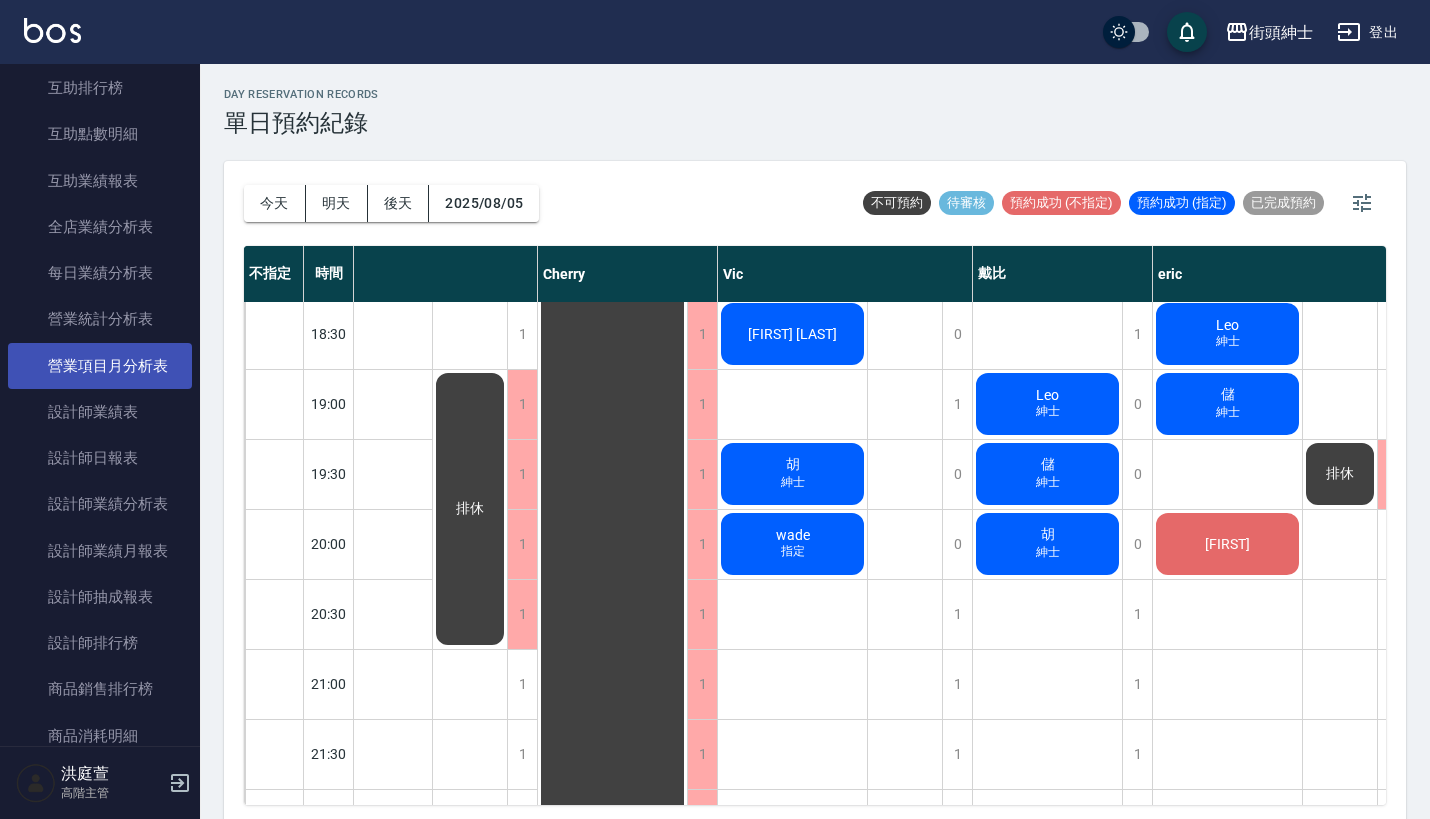 scroll, scrollTop: 647, scrollLeft: 0, axis: vertical 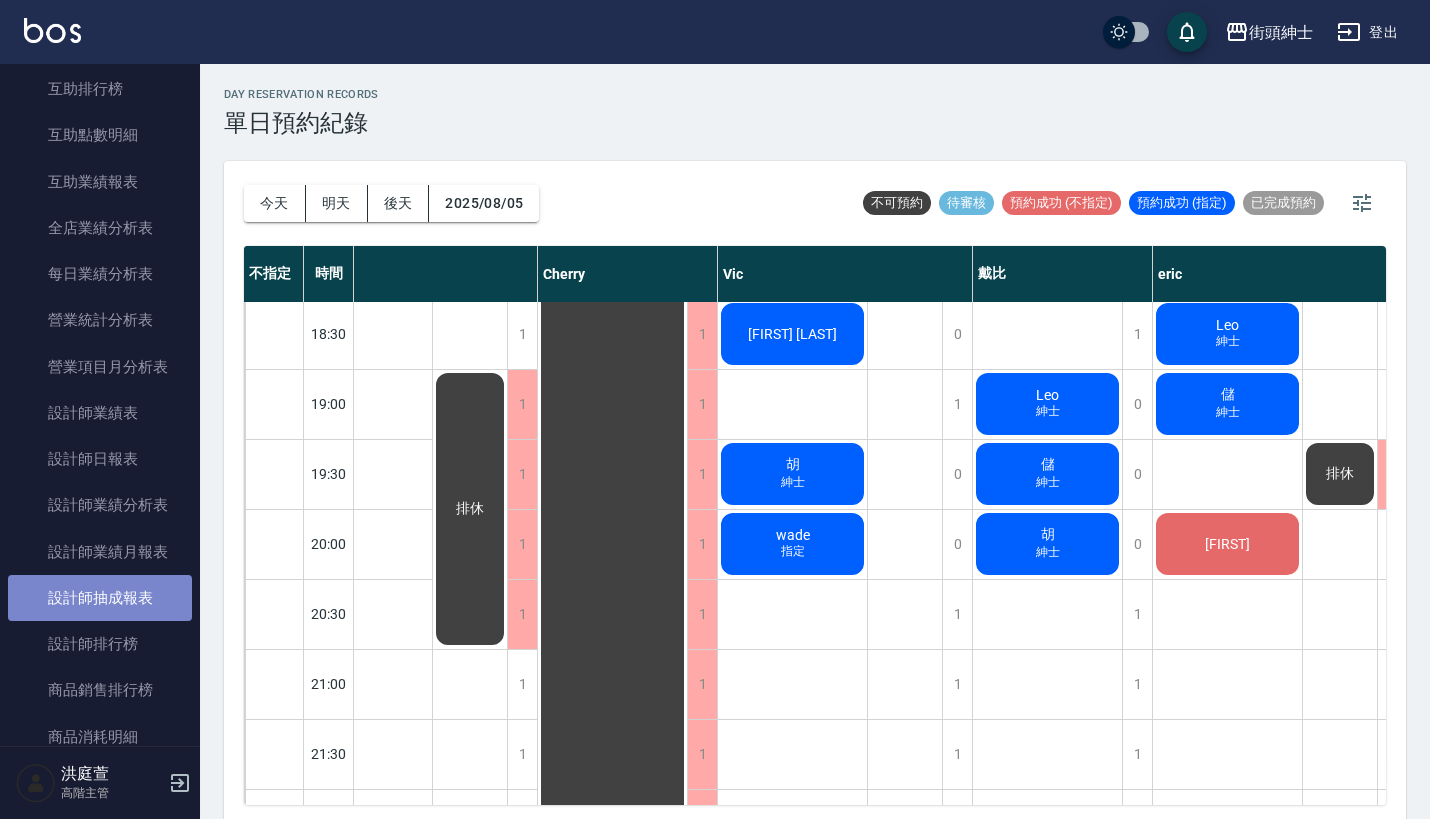 click on "設計師抽成報表" at bounding box center (100, 598) 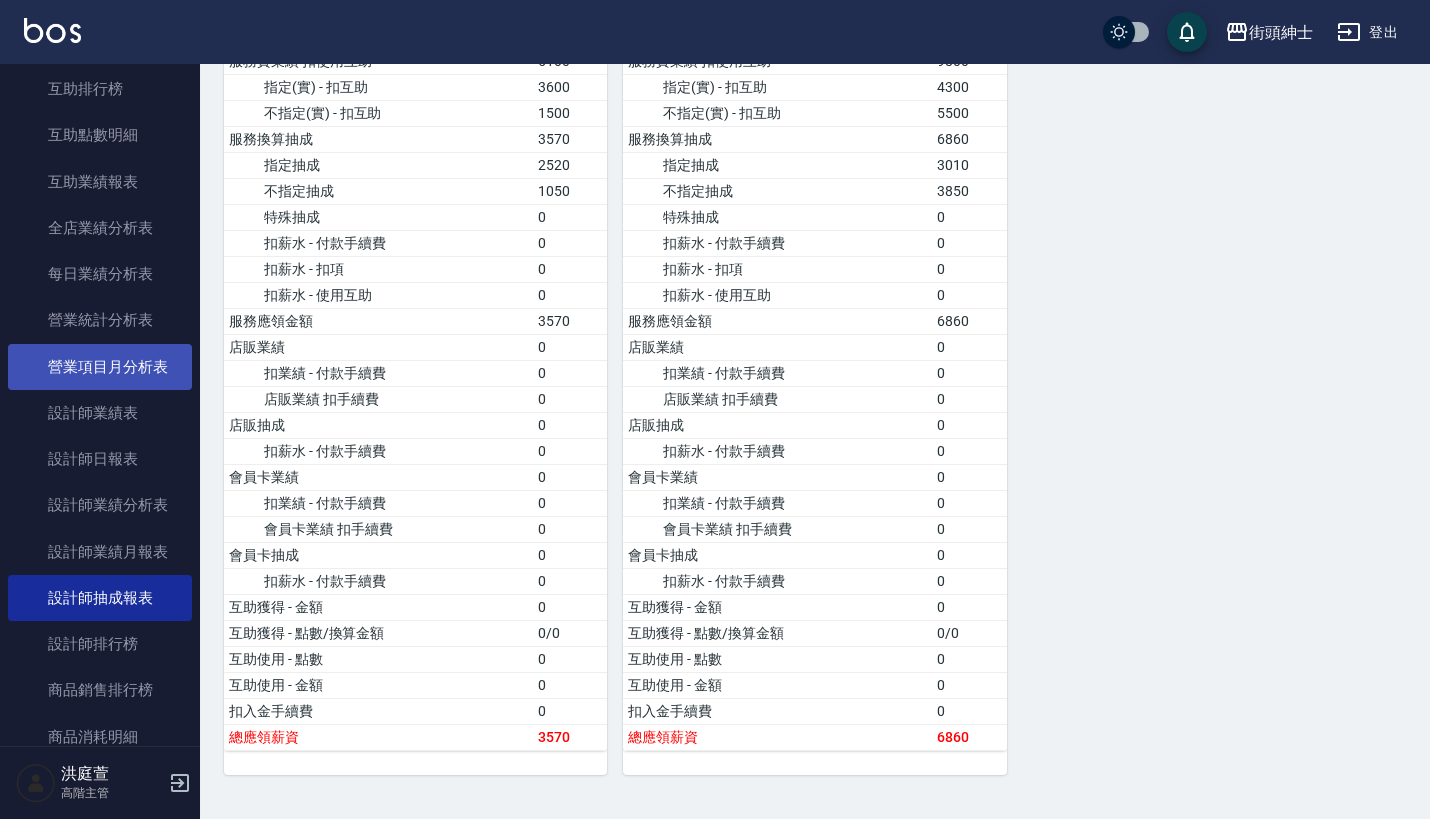 scroll, scrollTop: 1444, scrollLeft: 0, axis: vertical 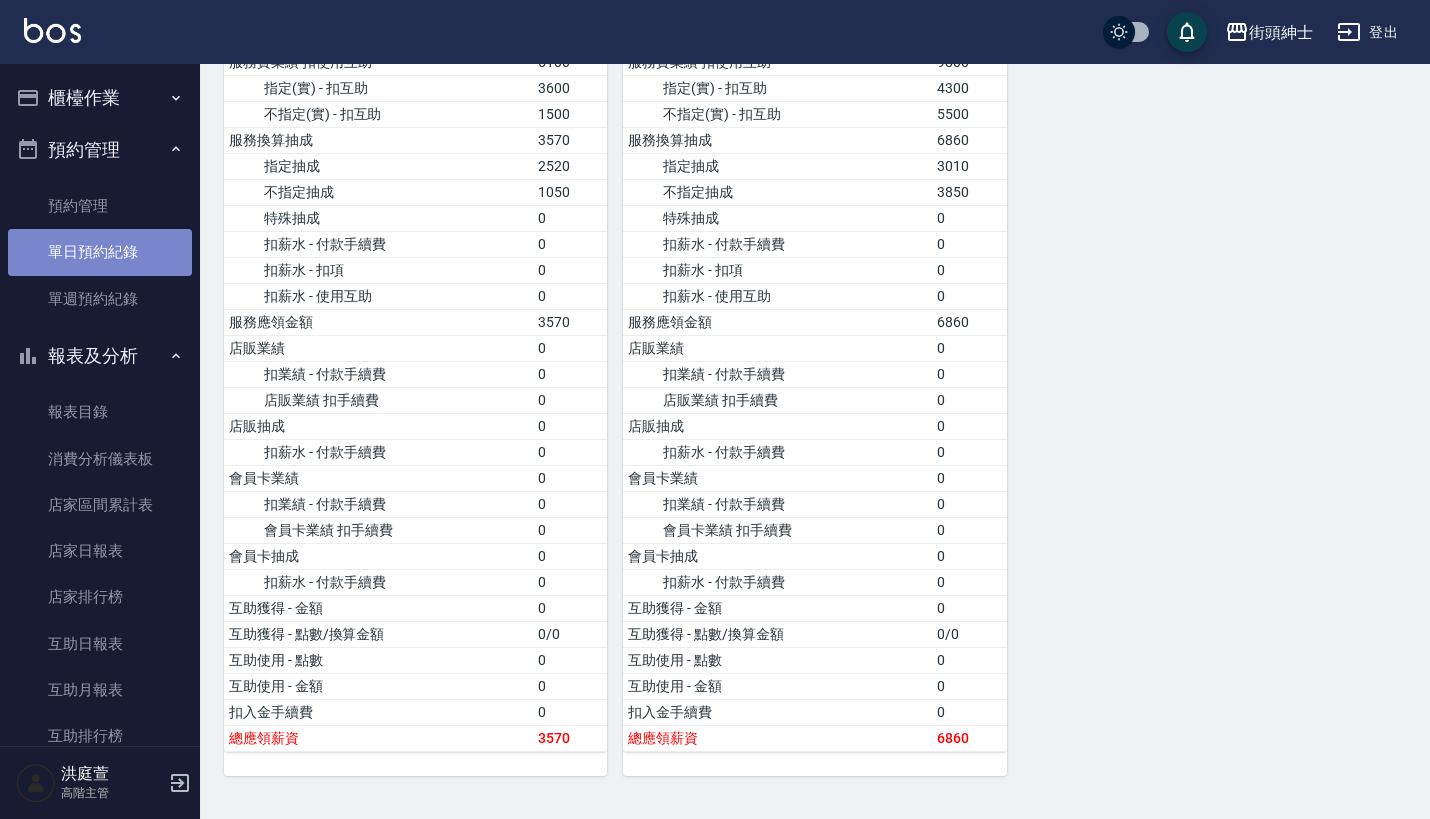 click on "單日預約紀錄" at bounding box center [100, 252] 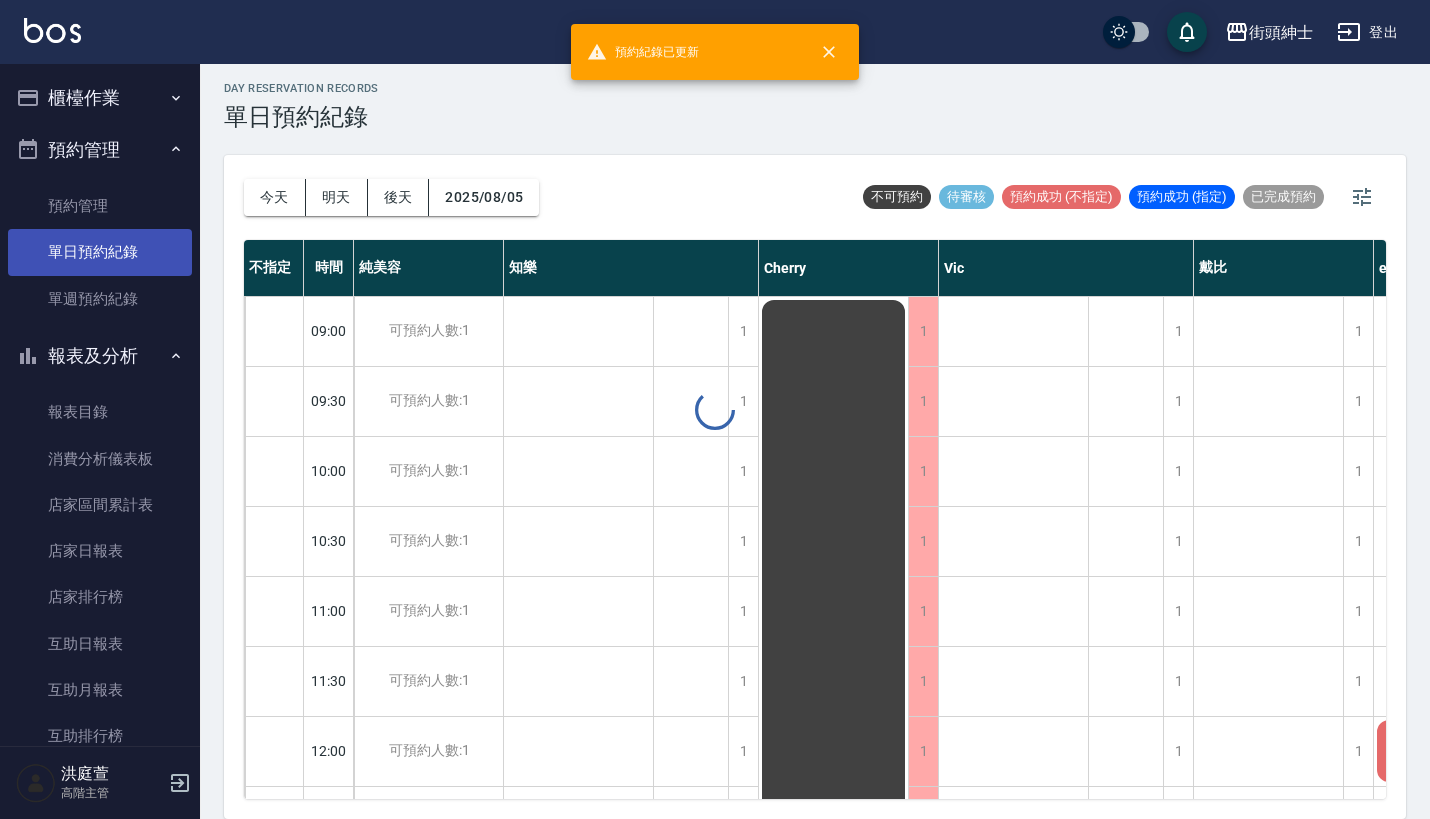 scroll, scrollTop: 0, scrollLeft: 0, axis: both 